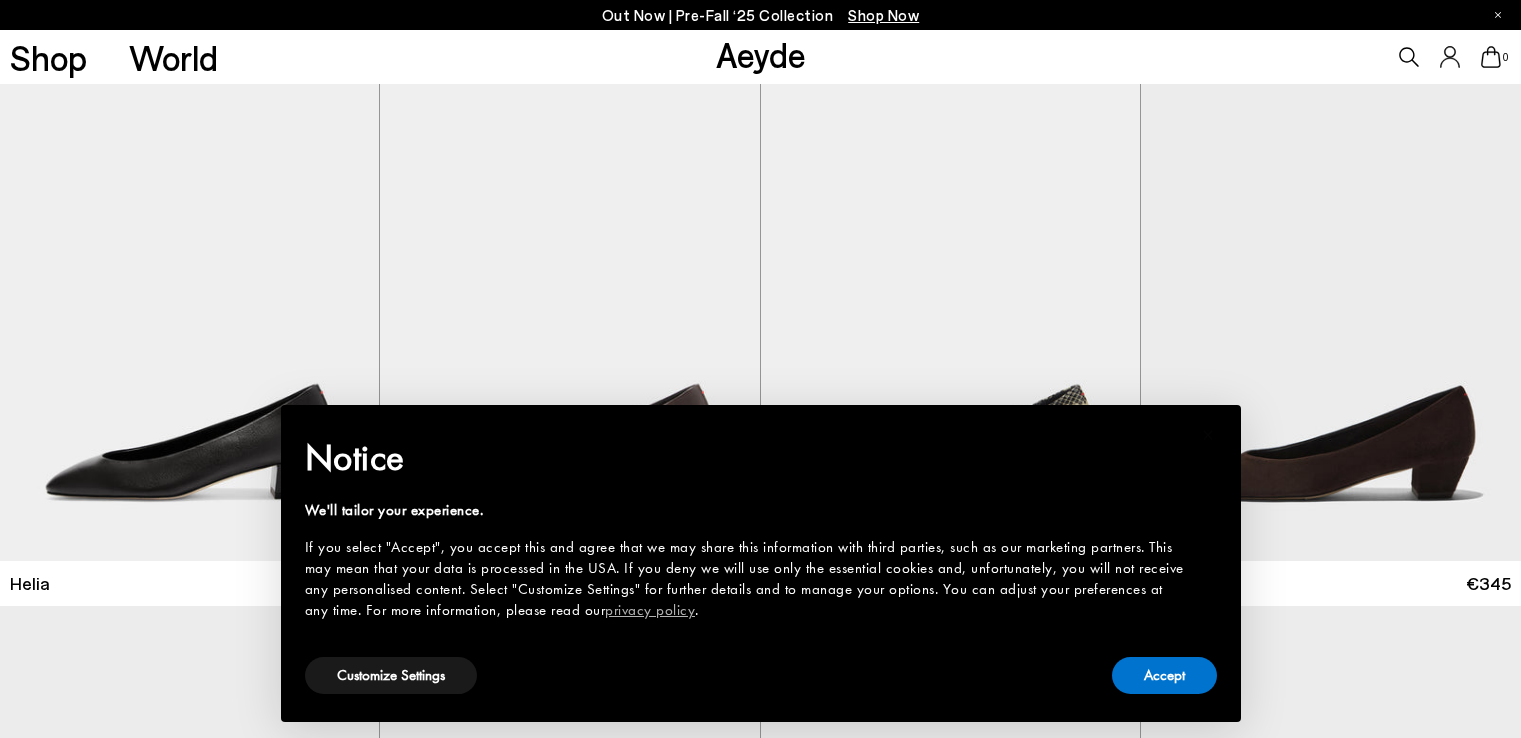 scroll, scrollTop: 0, scrollLeft: 0, axis: both 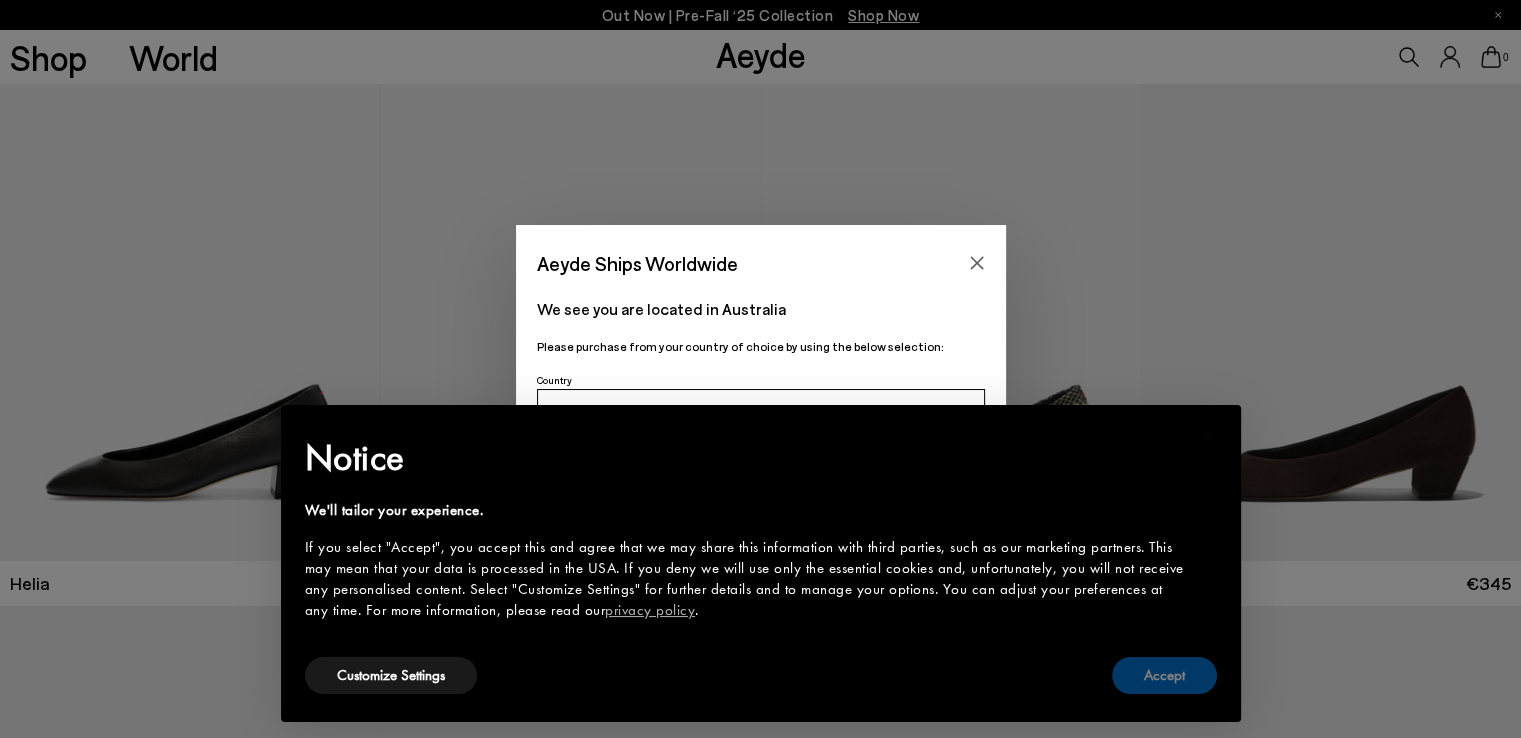 click on "Accept" at bounding box center (1164, 675) 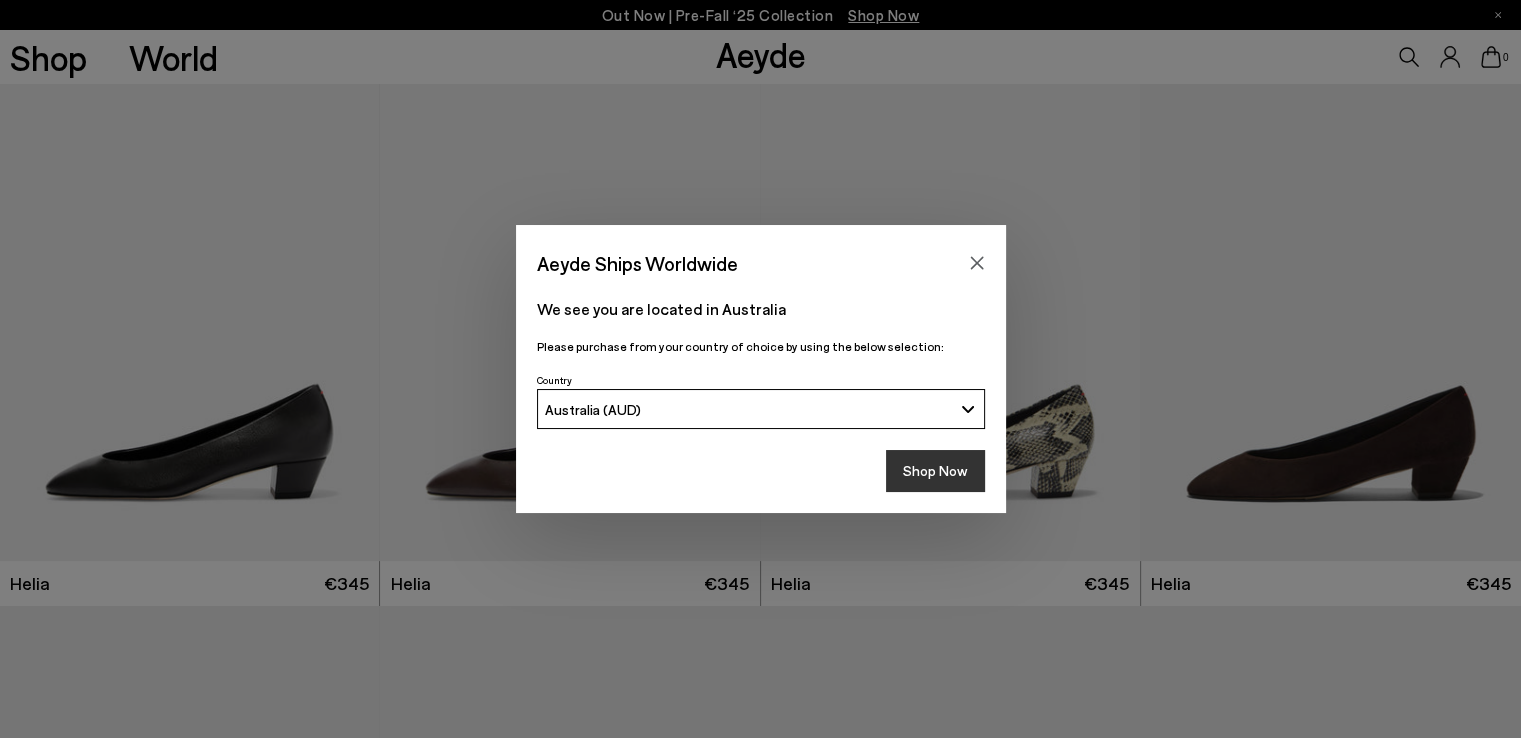 click on "Shop Now" at bounding box center (935, 471) 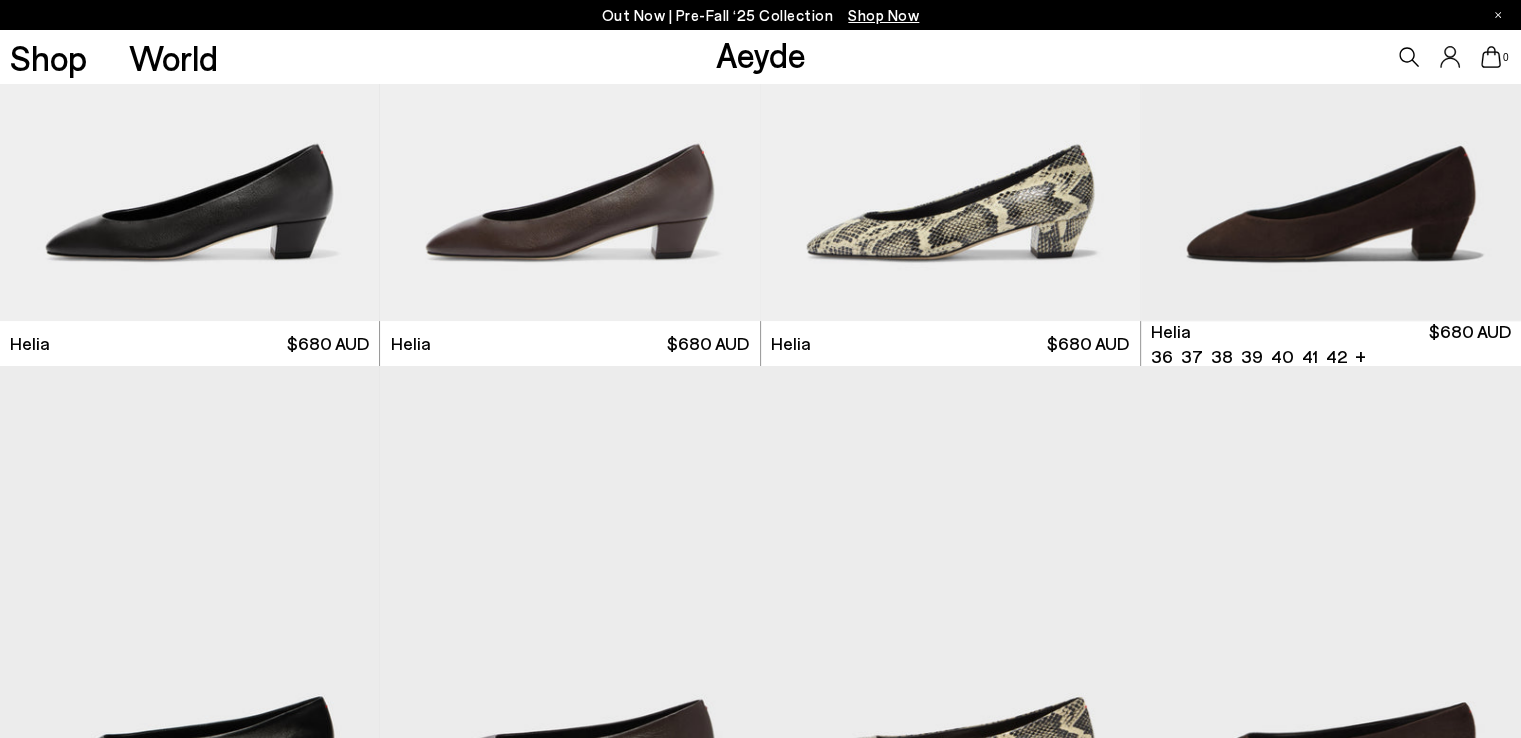 scroll, scrollTop: 244, scrollLeft: 0, axis: vertical 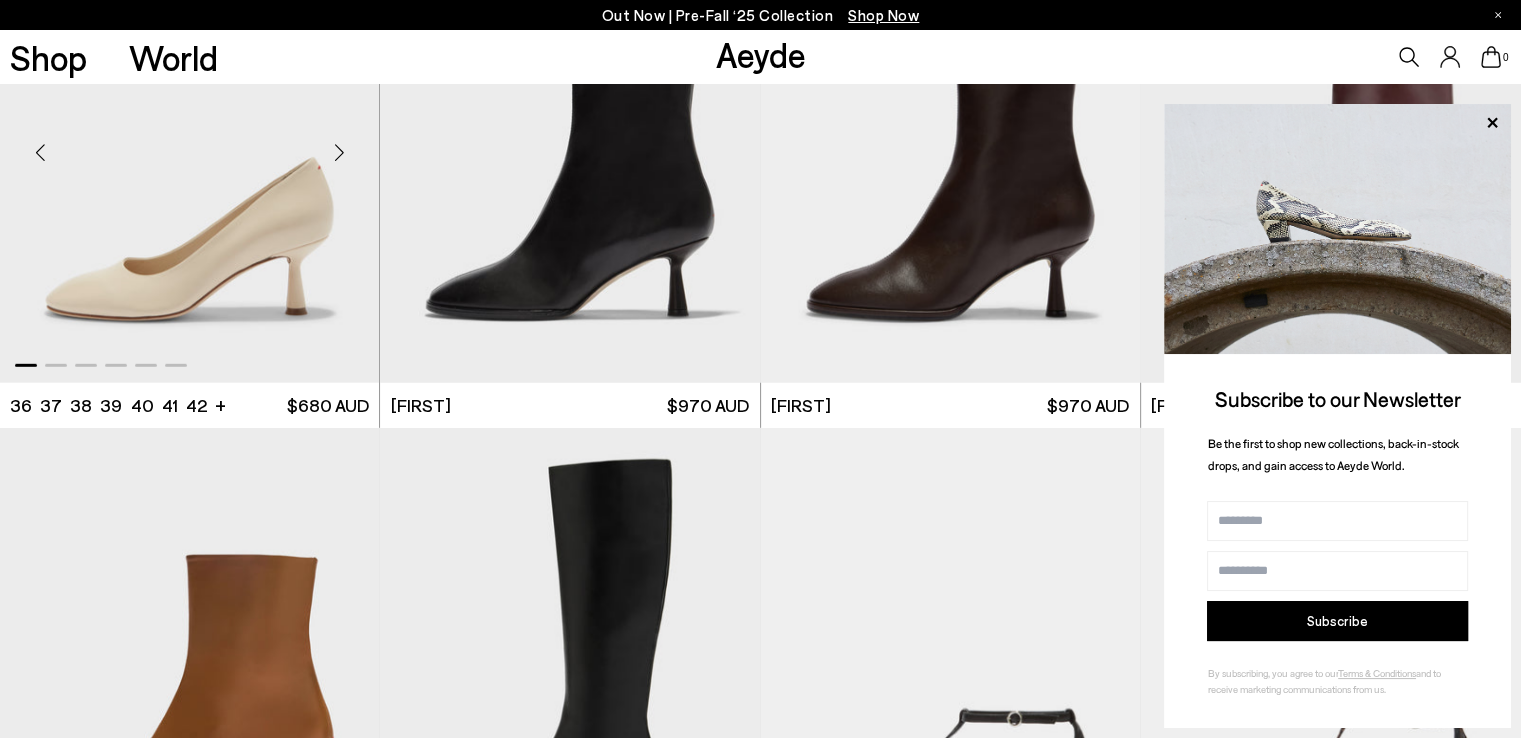 click at bounding box center [339, 153] 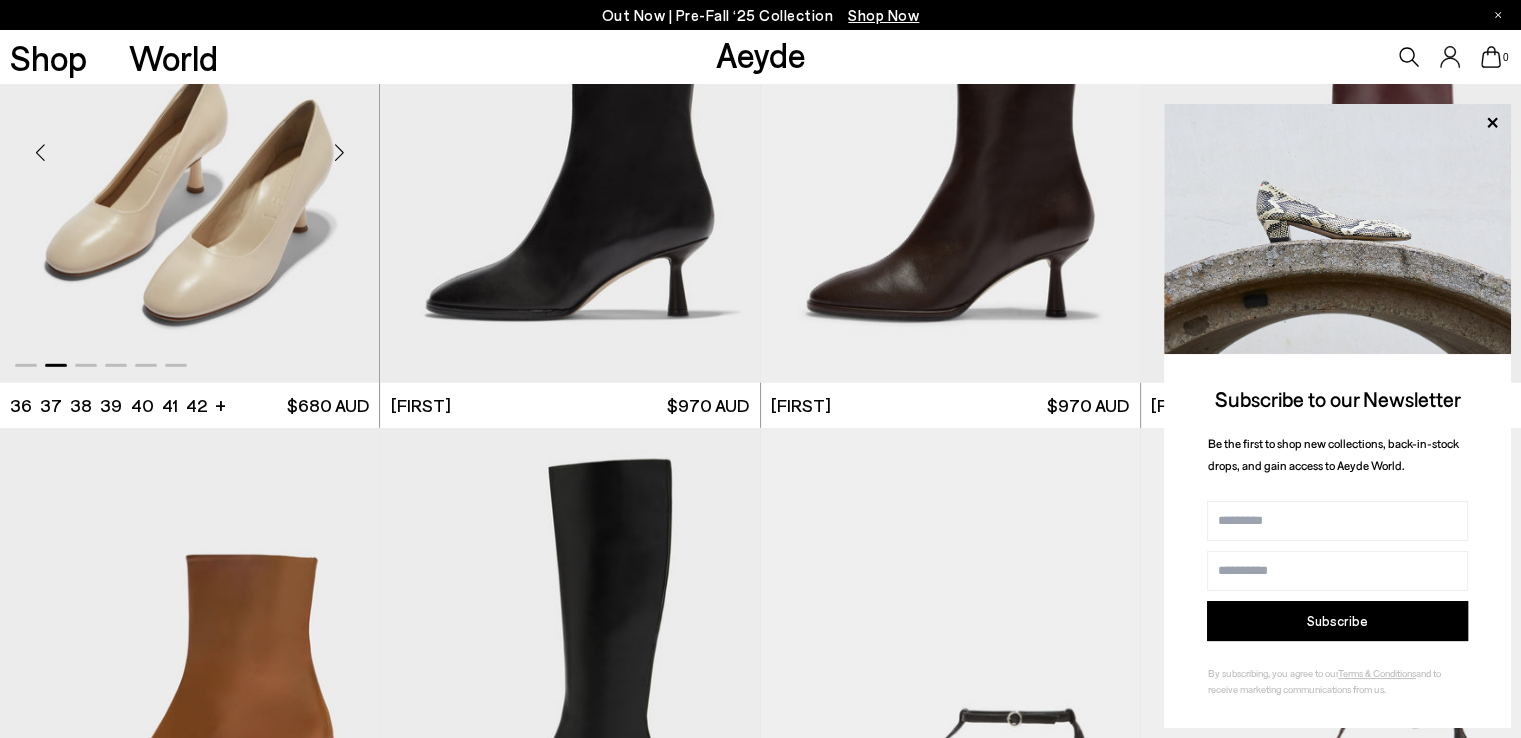 click at bounding box center [339, 153] 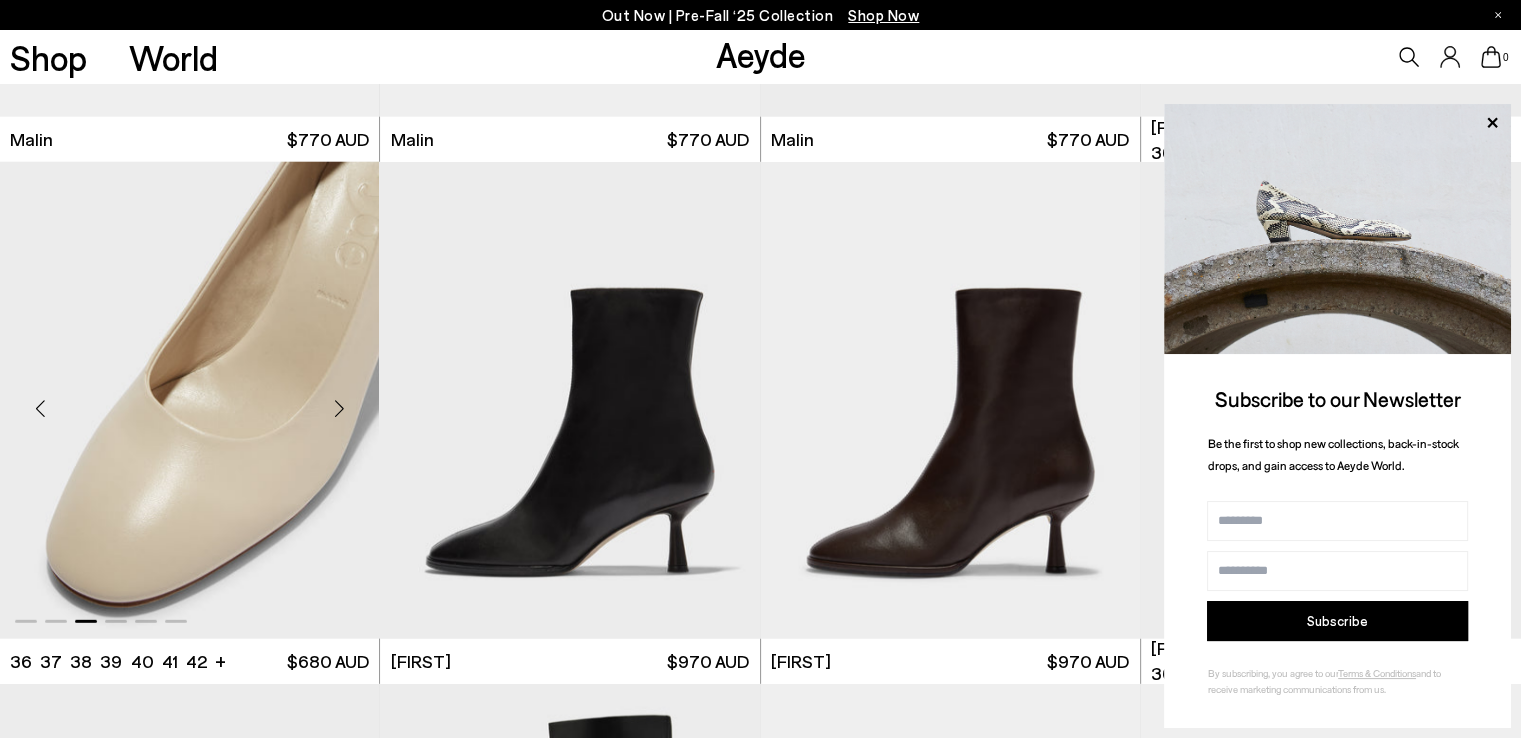 scroll, scrollTop: 5138, scrollLeft: 0, axis: vertical 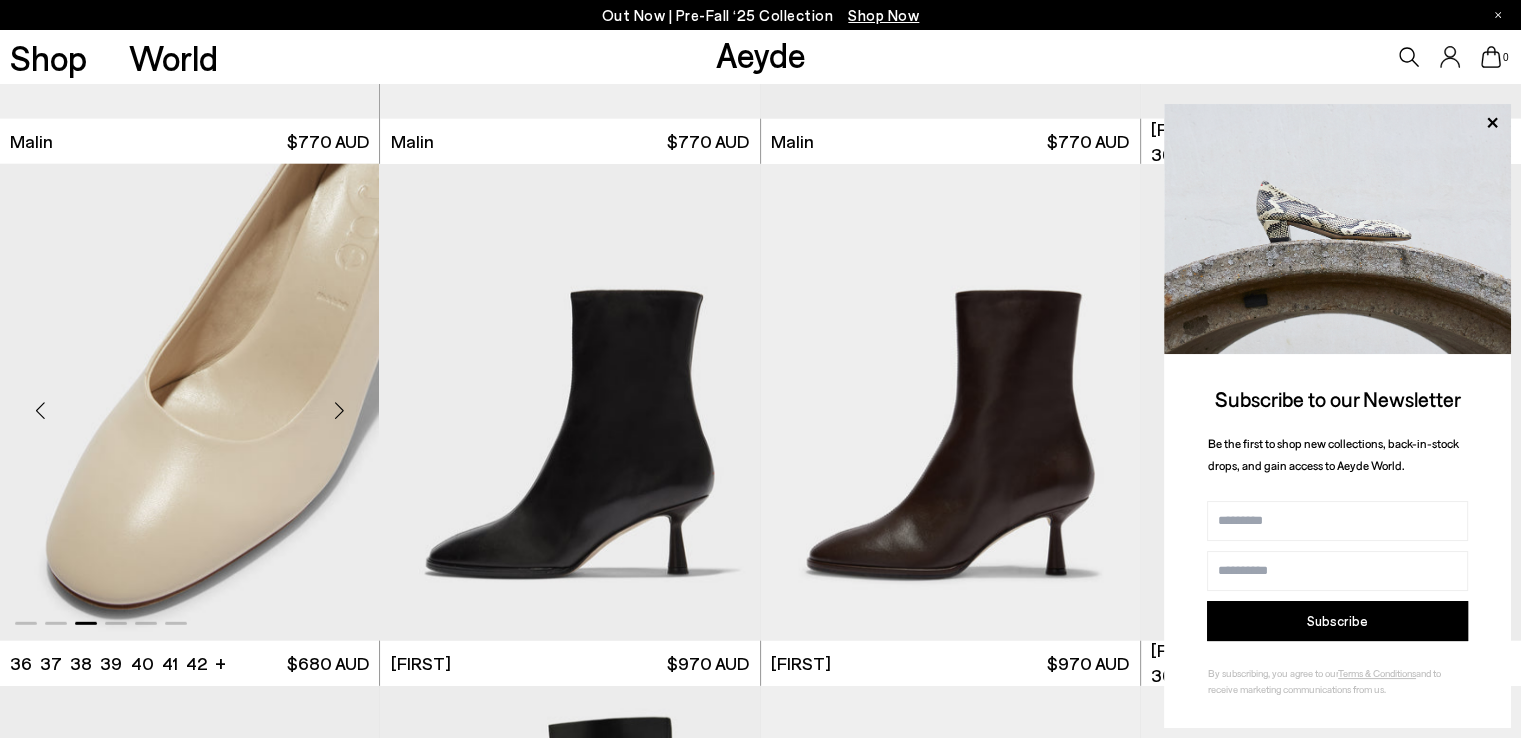 click at bounding box center (339, 411) 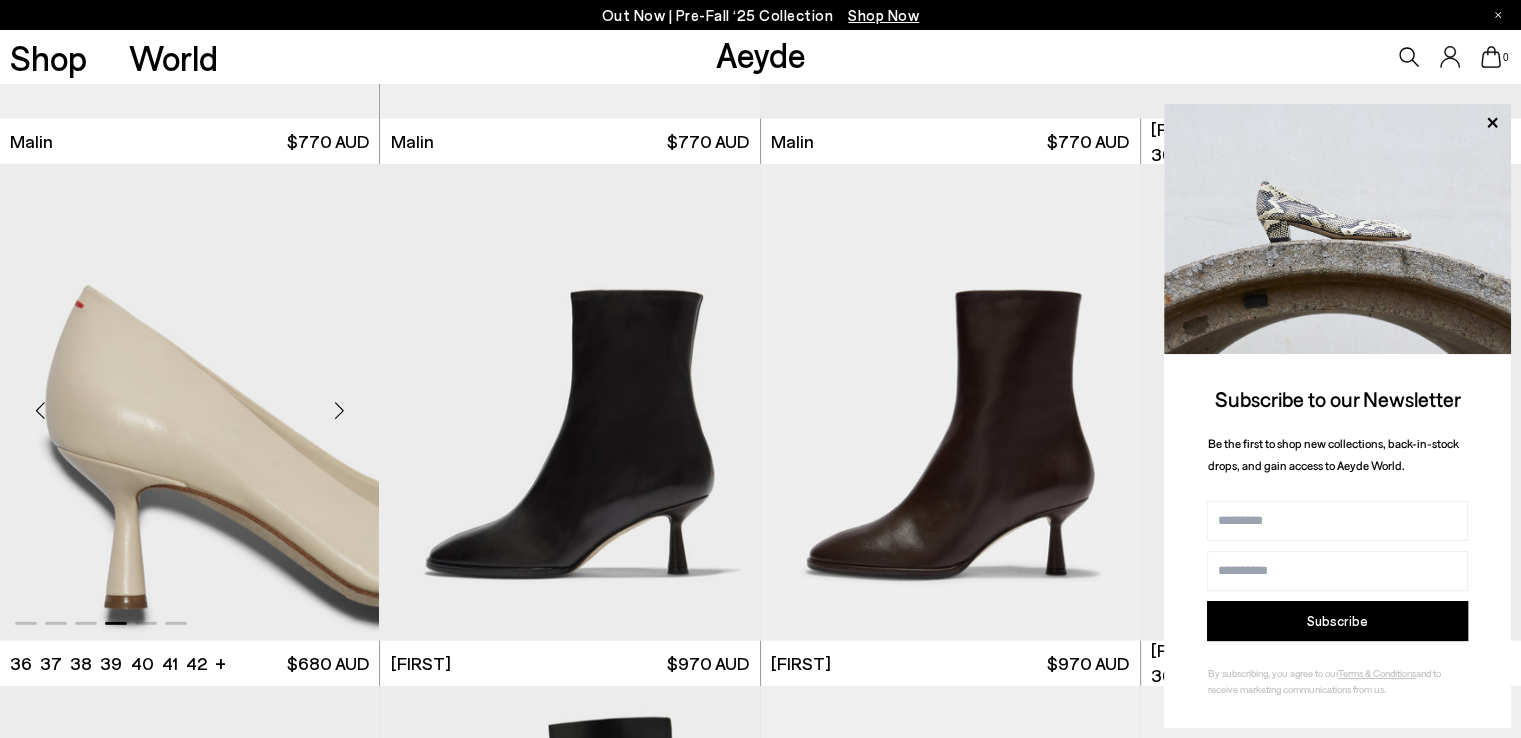 click at bounding box center [339, 411] 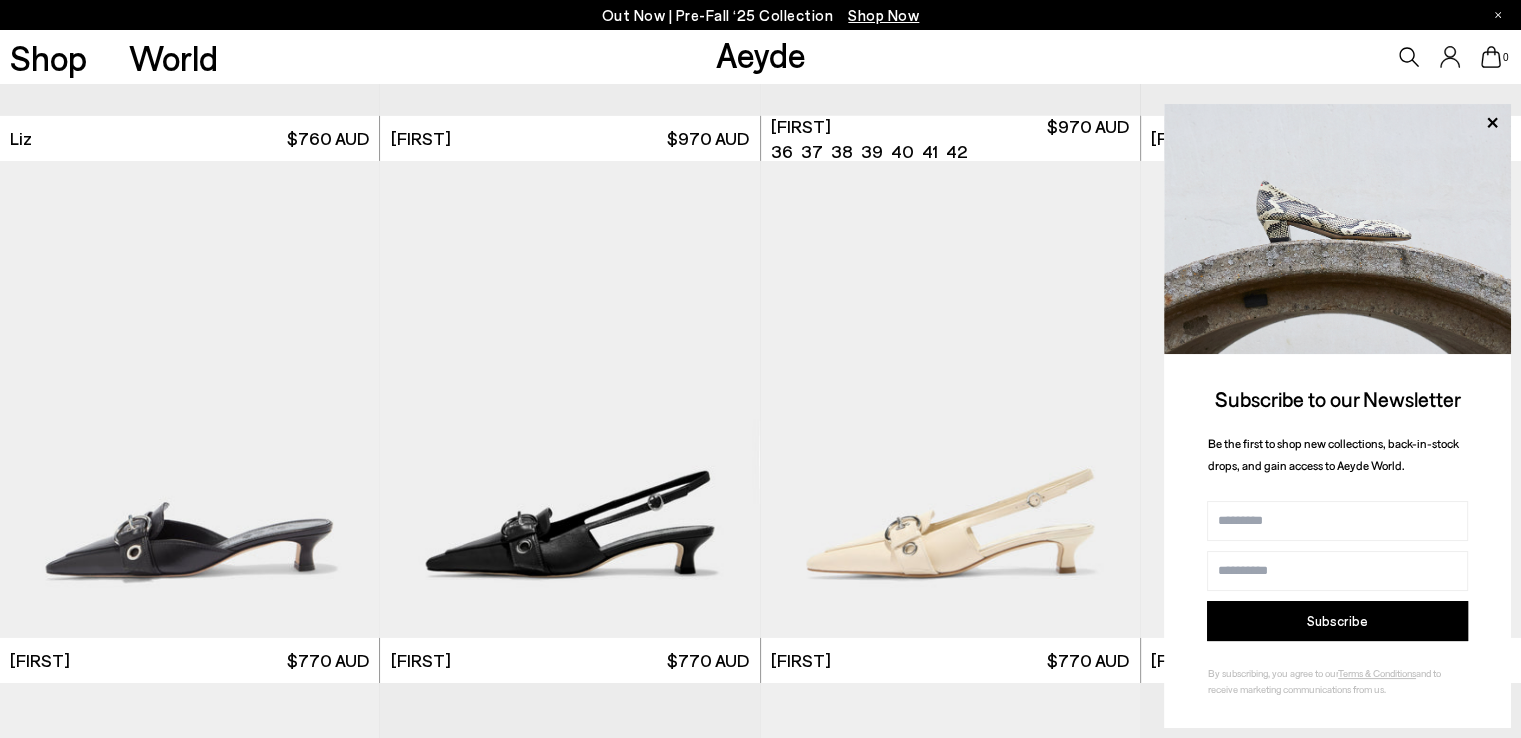 scroll, scrollTop: 6724, scrollLeft: 0, axis: vertical 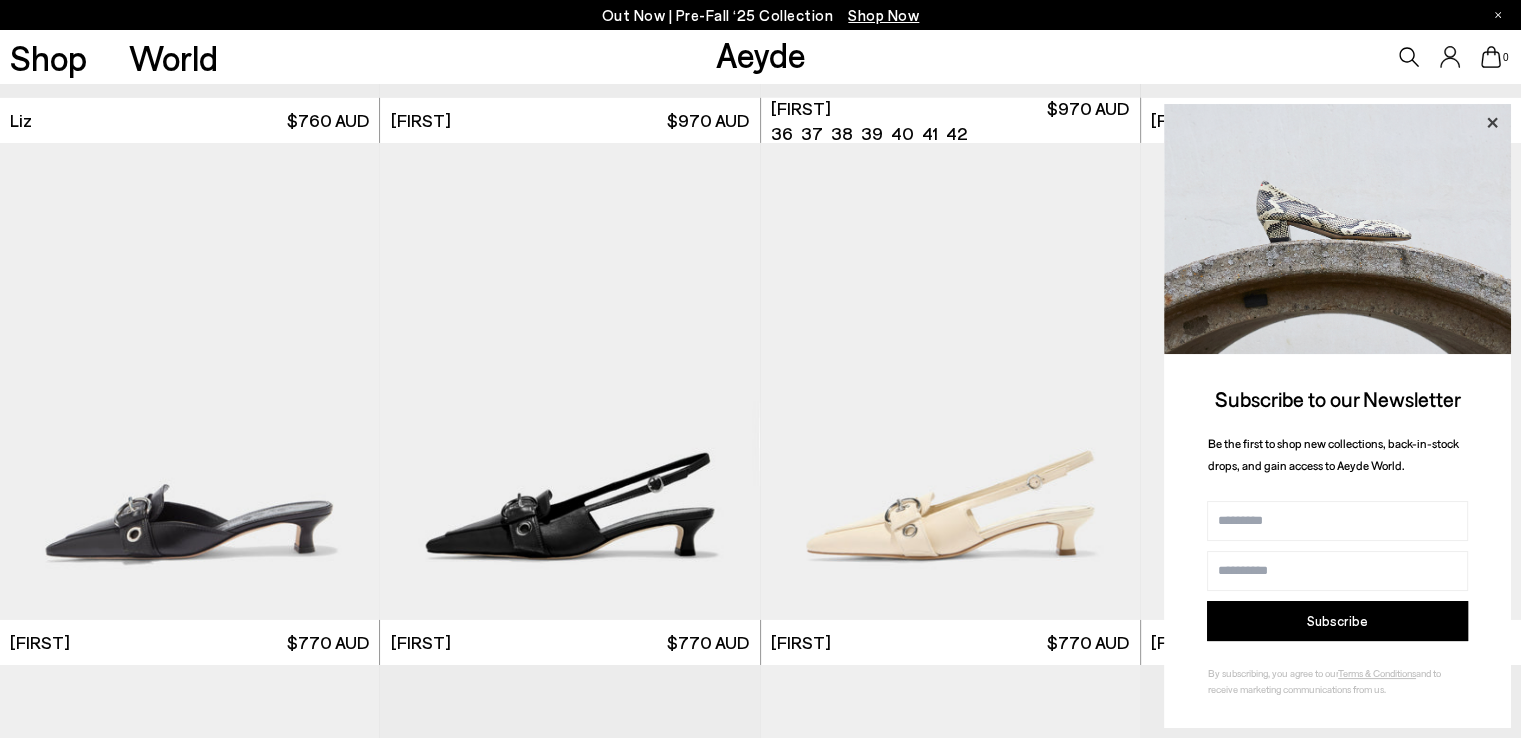 click 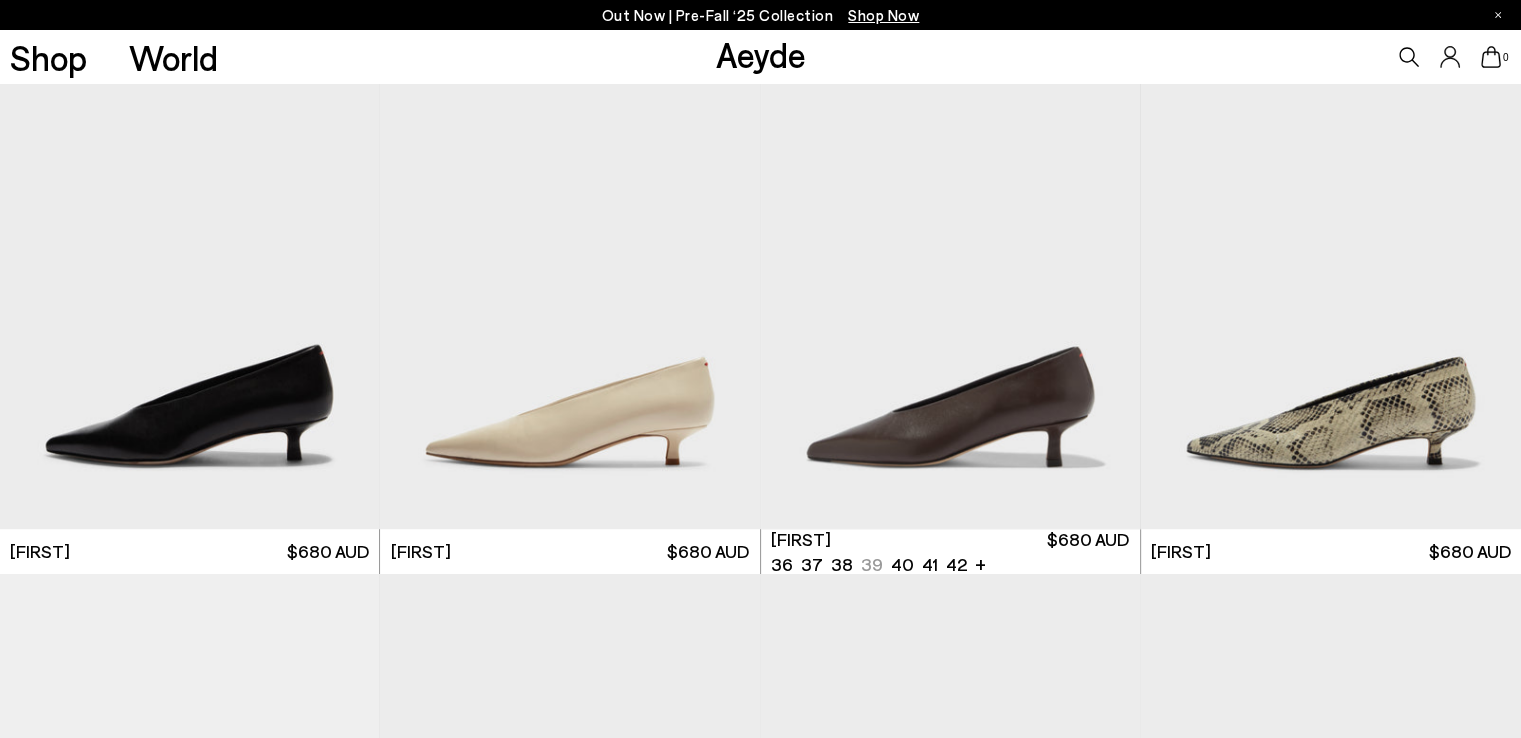 scroll, scrollTop: 8914, scrollLeft: 0, axis: vertical 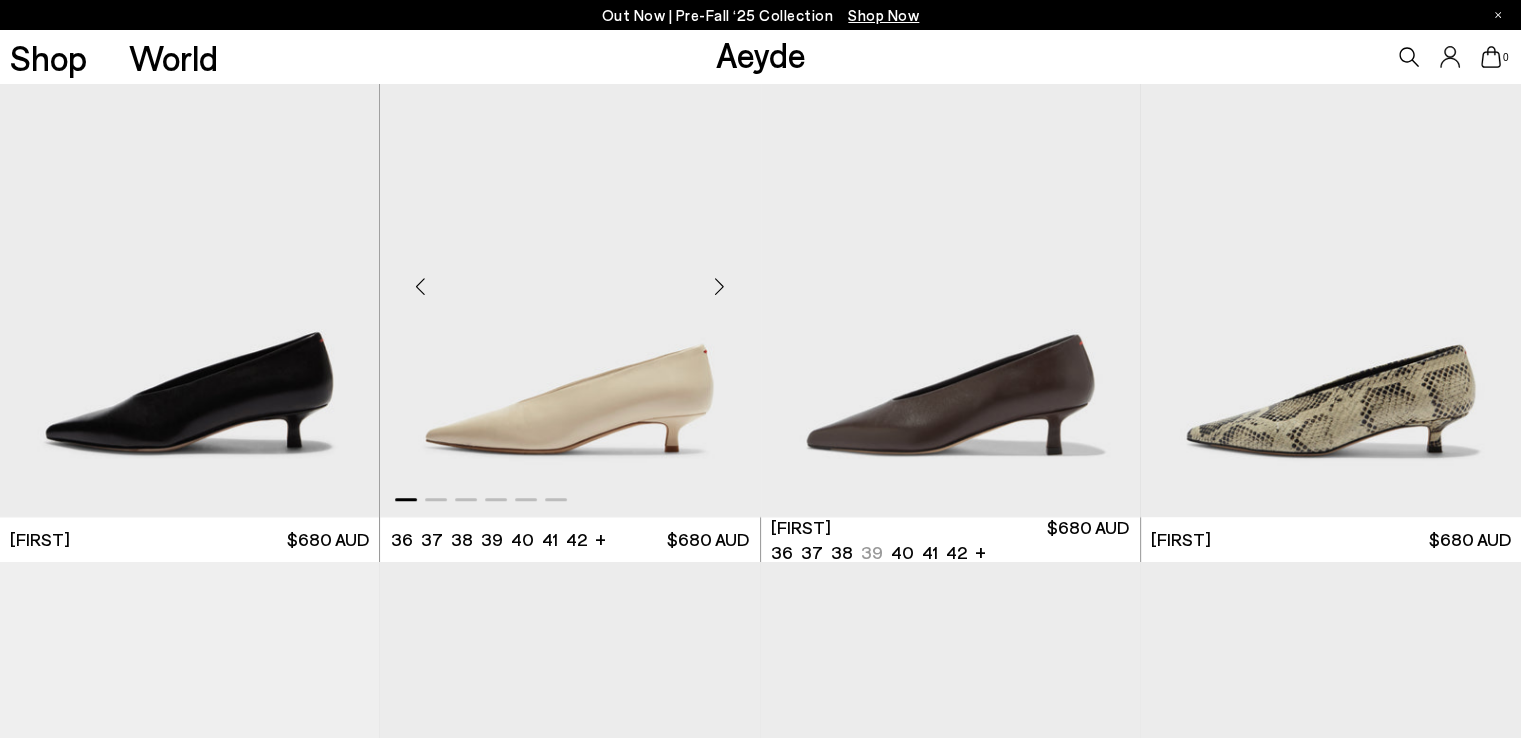 click at bounding box center (720, 287) 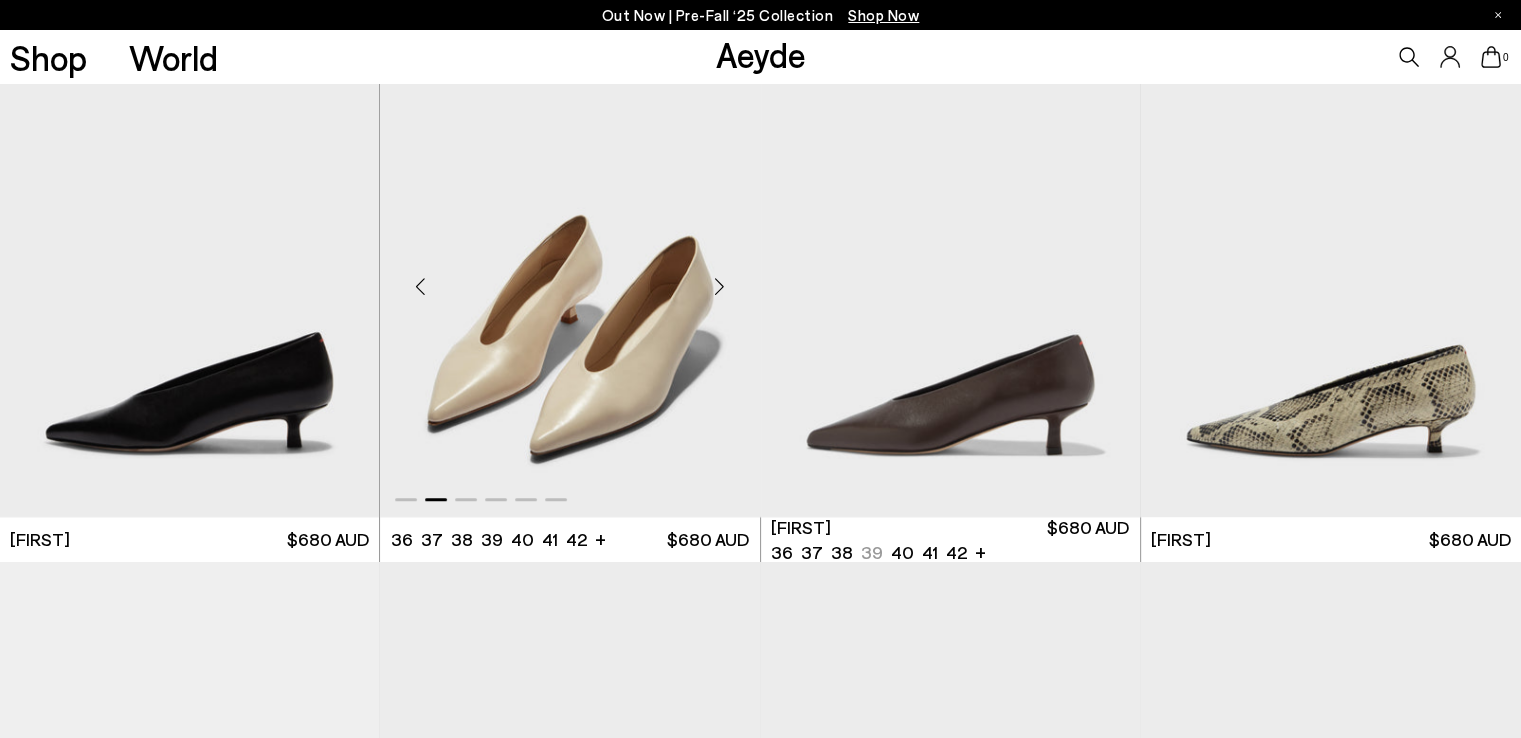 click at bounding box center [720, 287] 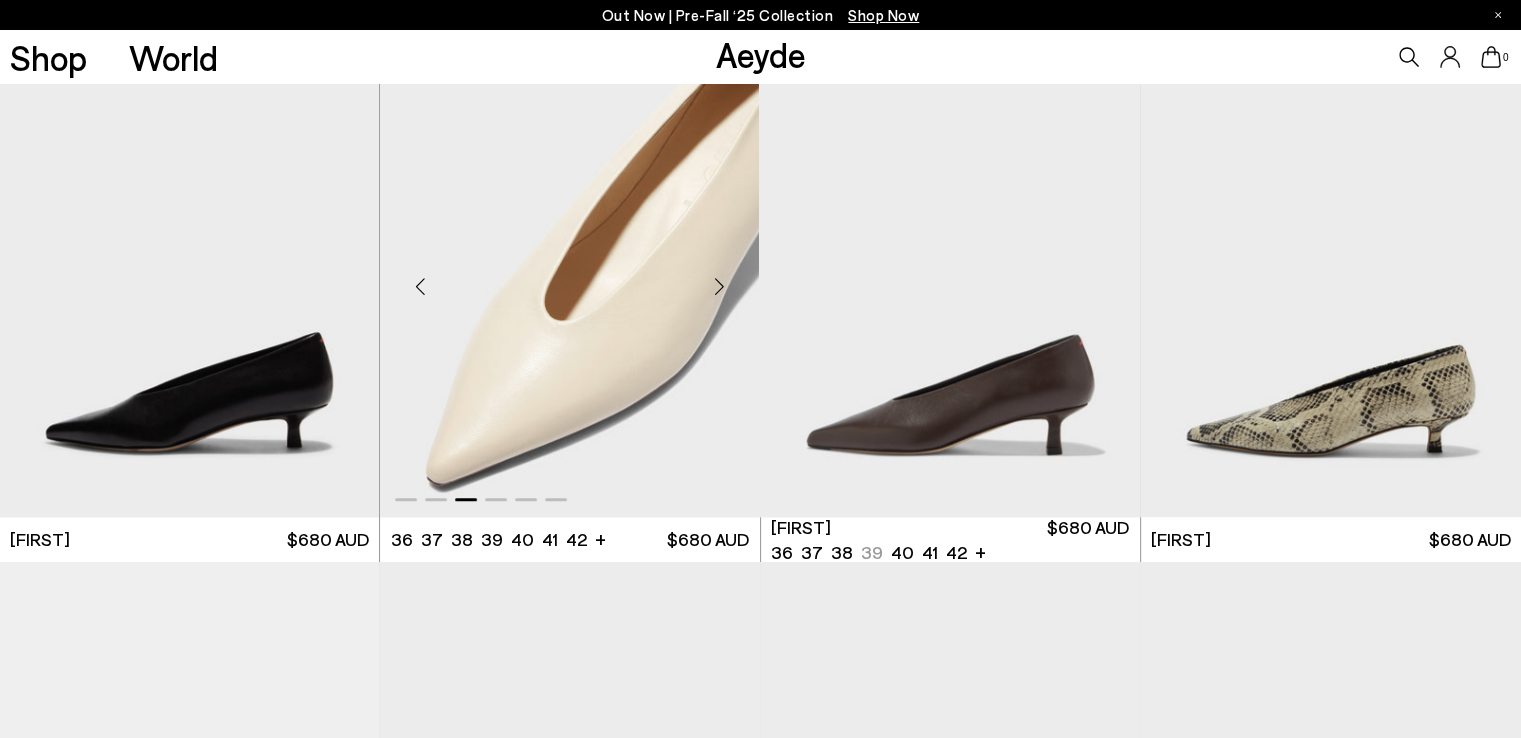 click at bounding box center (720, 287) 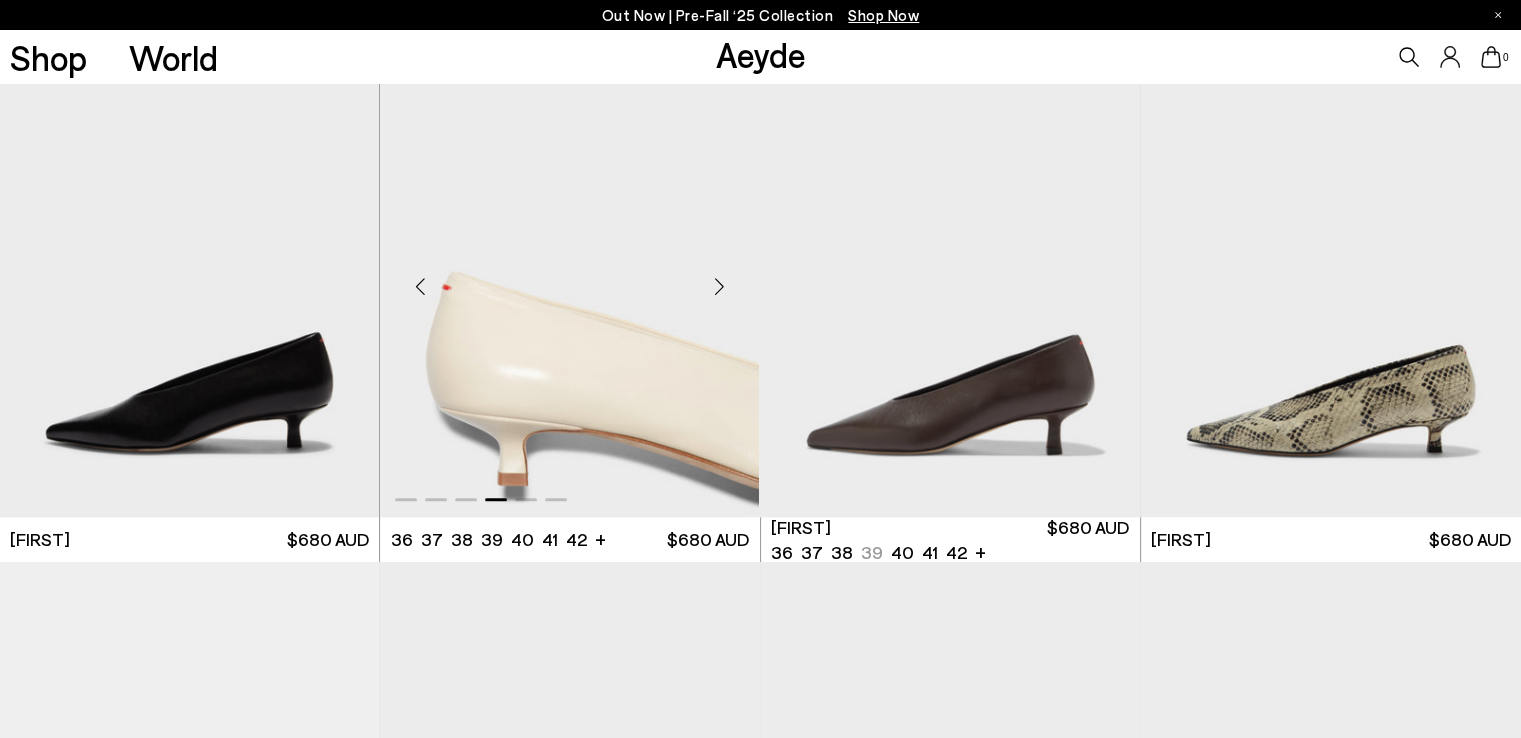 click at bounding box center [720, 287] 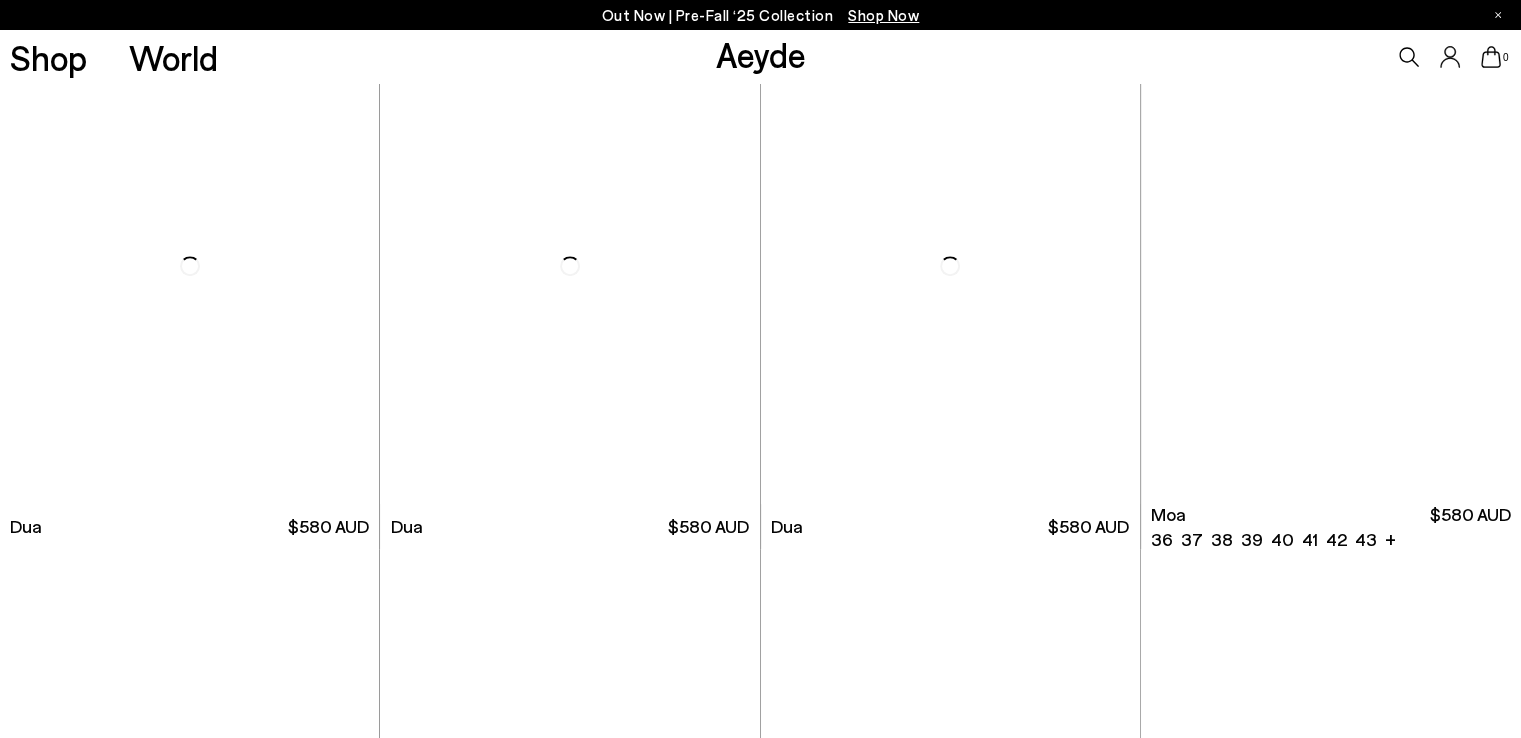 scroll, scrollTop: 16233, scrollLeft: 0, axis: vertical 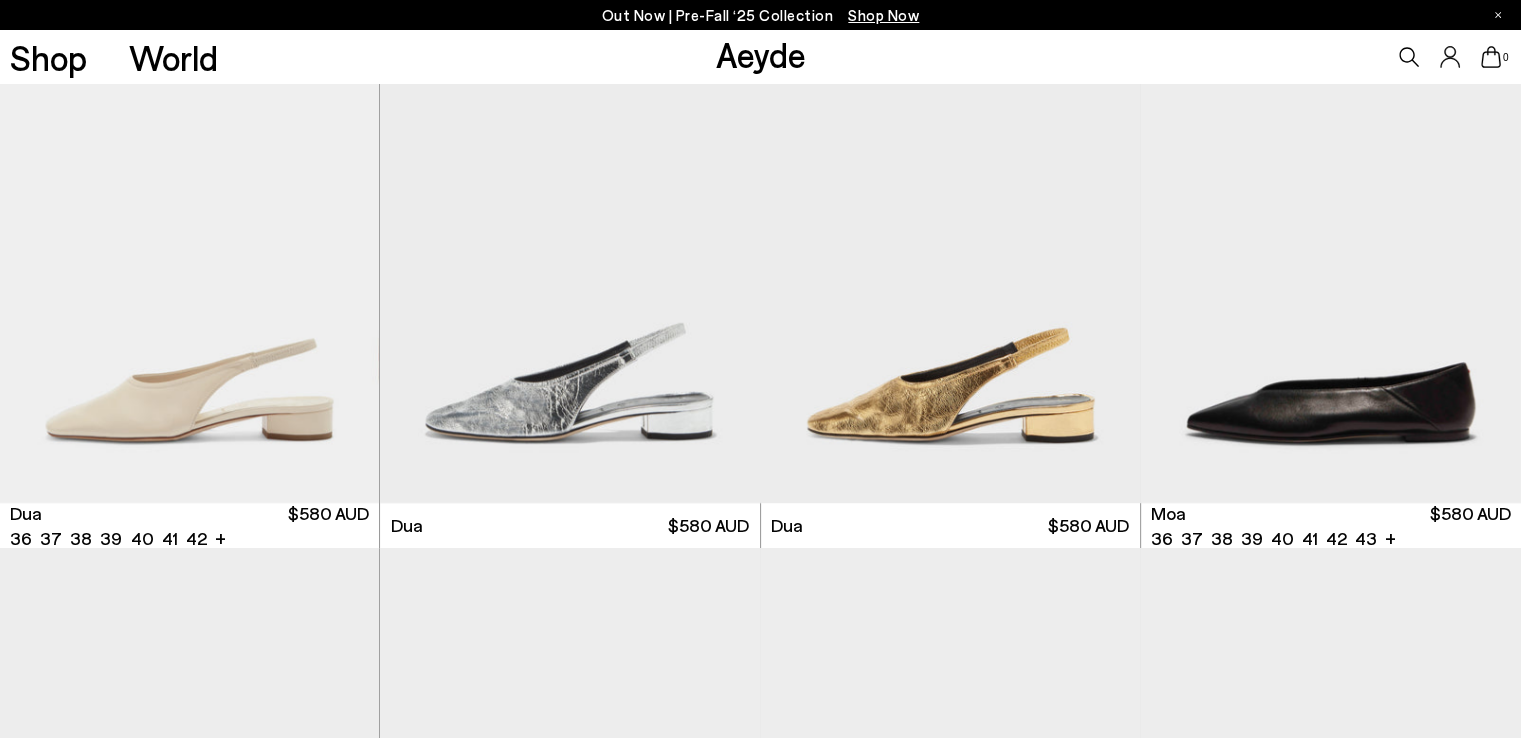 click at bounding box center (760, -6740) 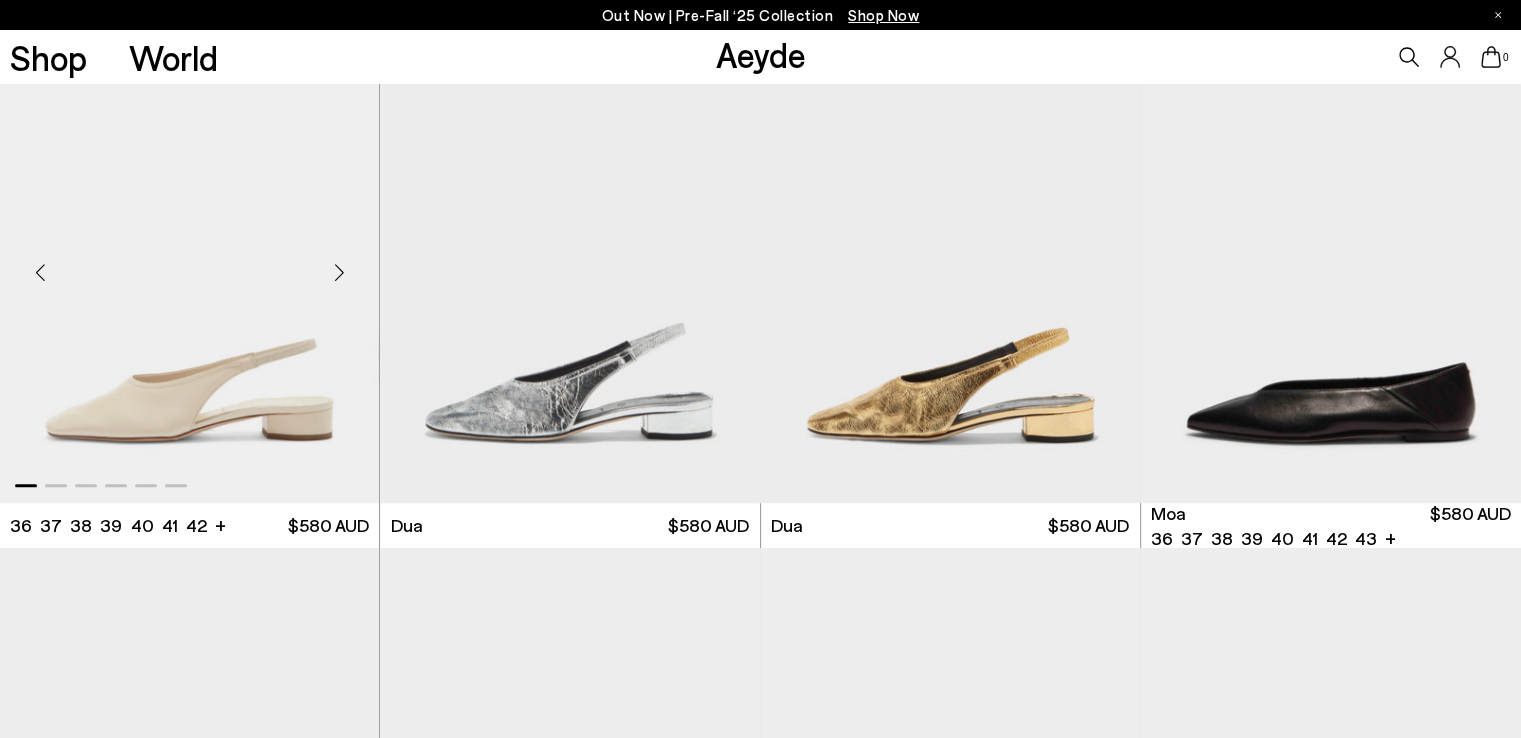 click at bounding box center [339, 273] 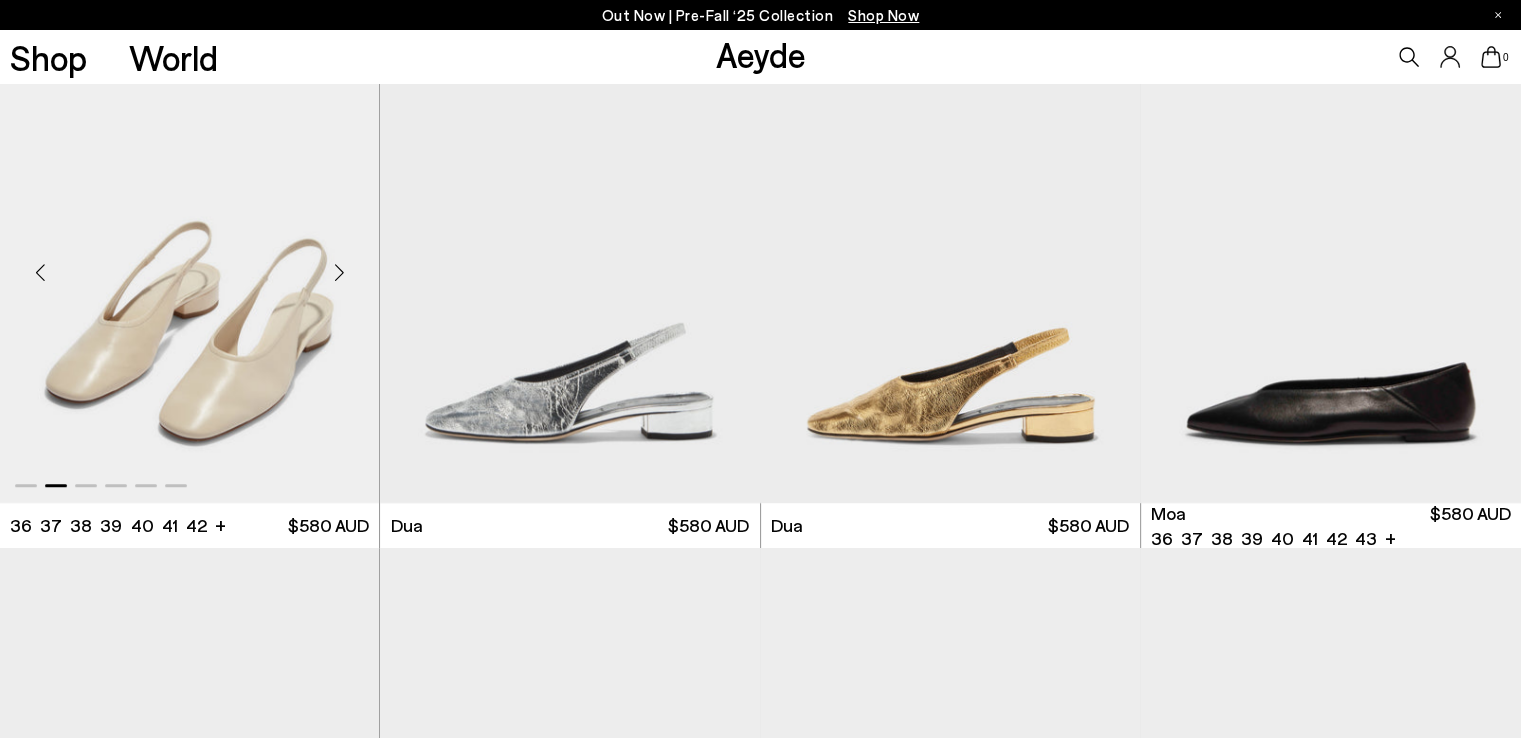 click at bounding box center (339, 273) 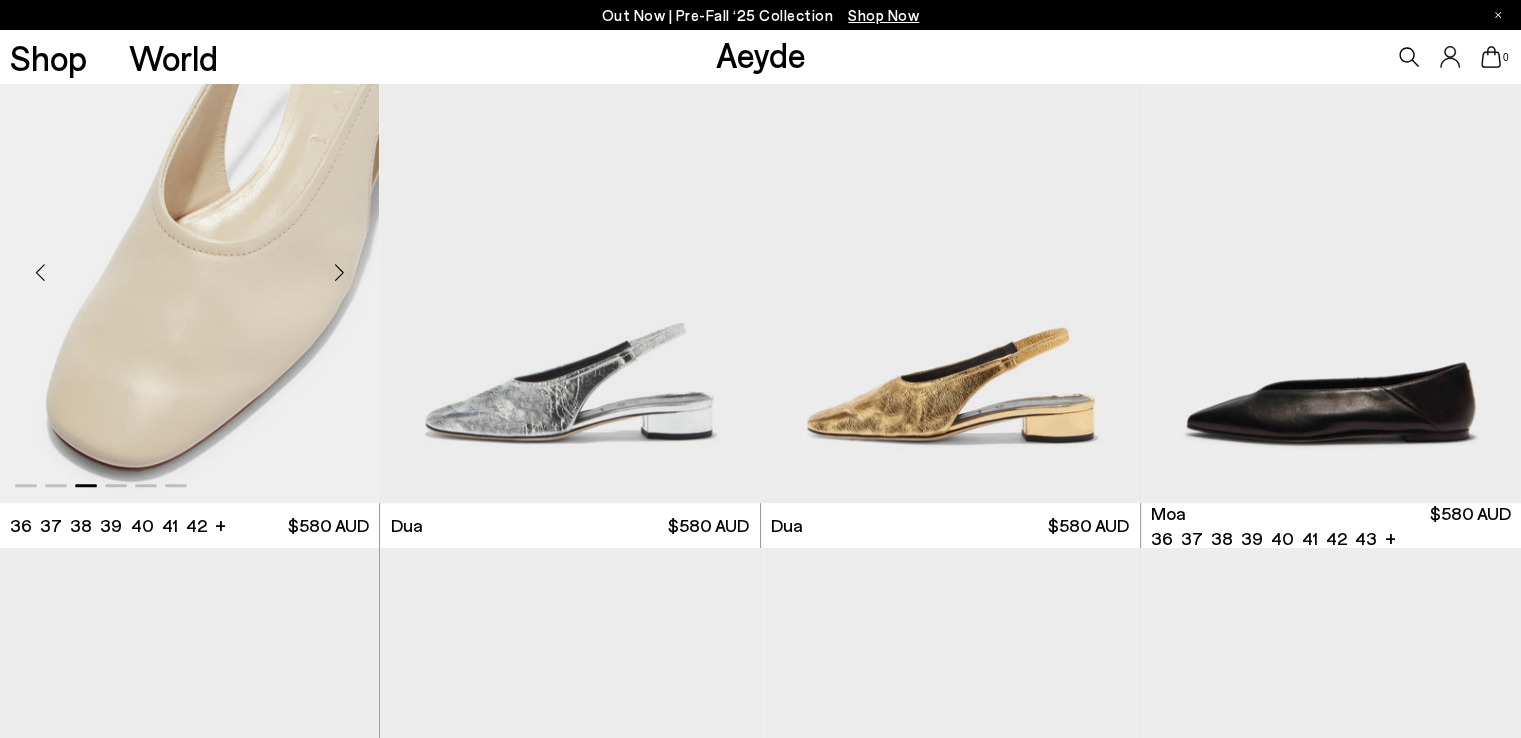 click at bounding box center (339, 273) 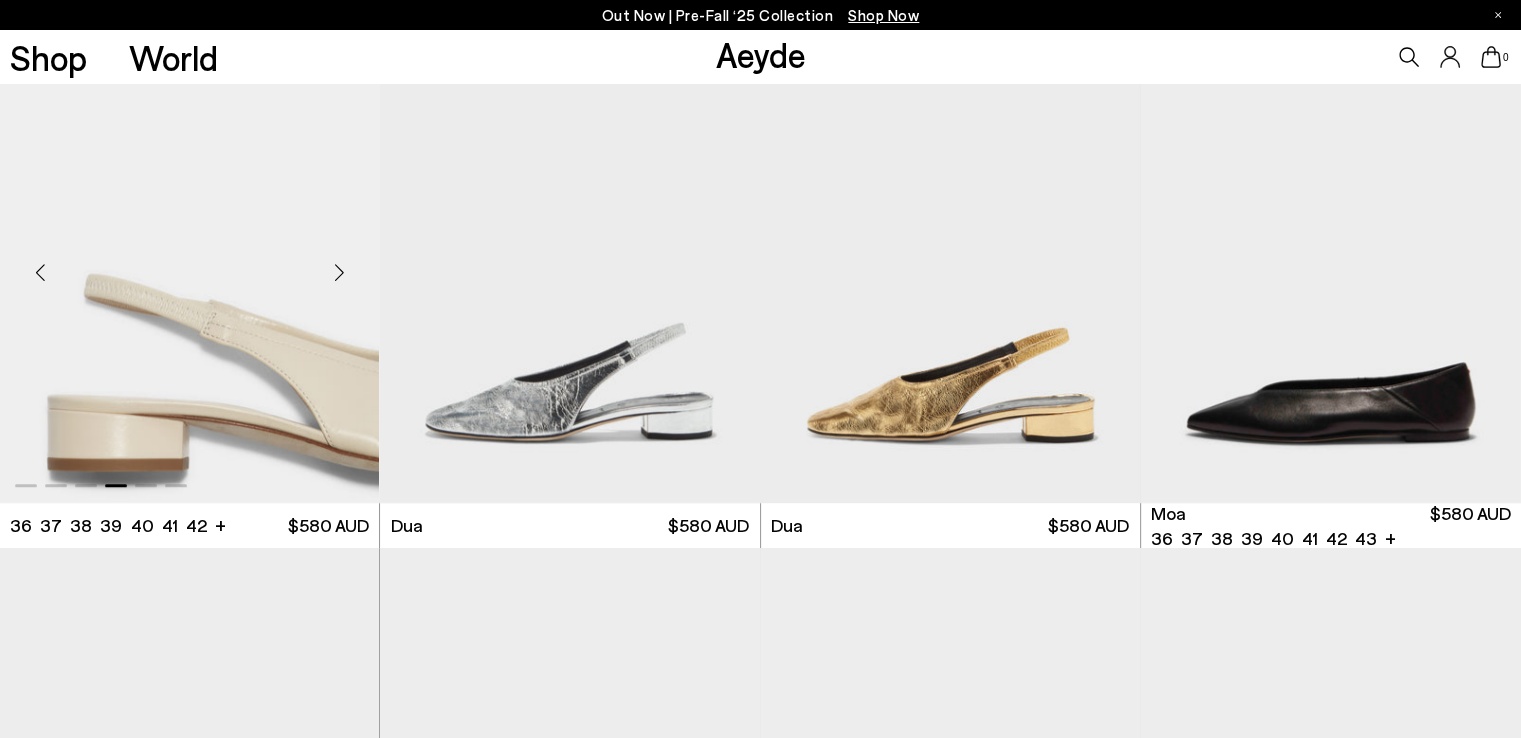 click at bounding box center [339, 273] 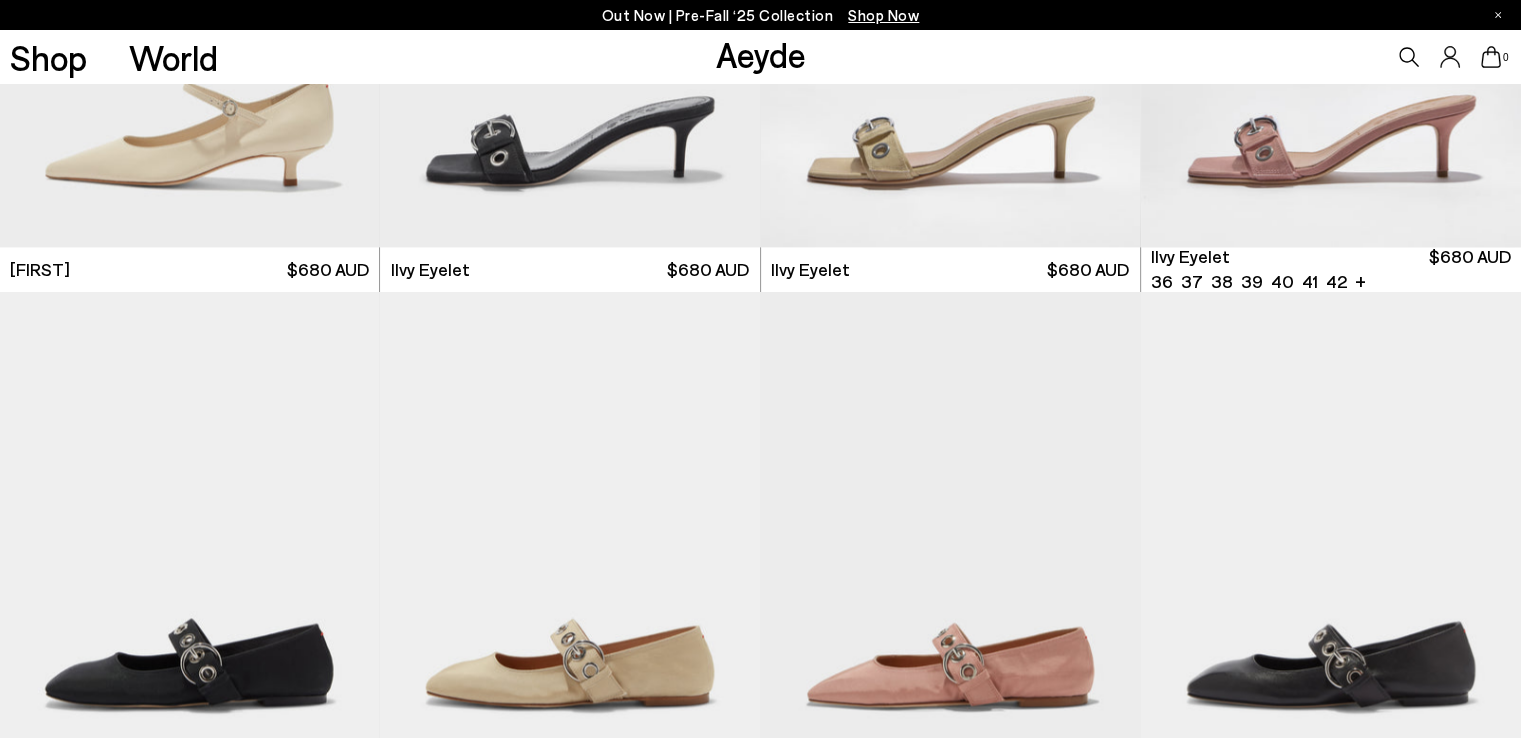 scroll, scrollTop: 18022, scrollLeft: 0, axis: vertical 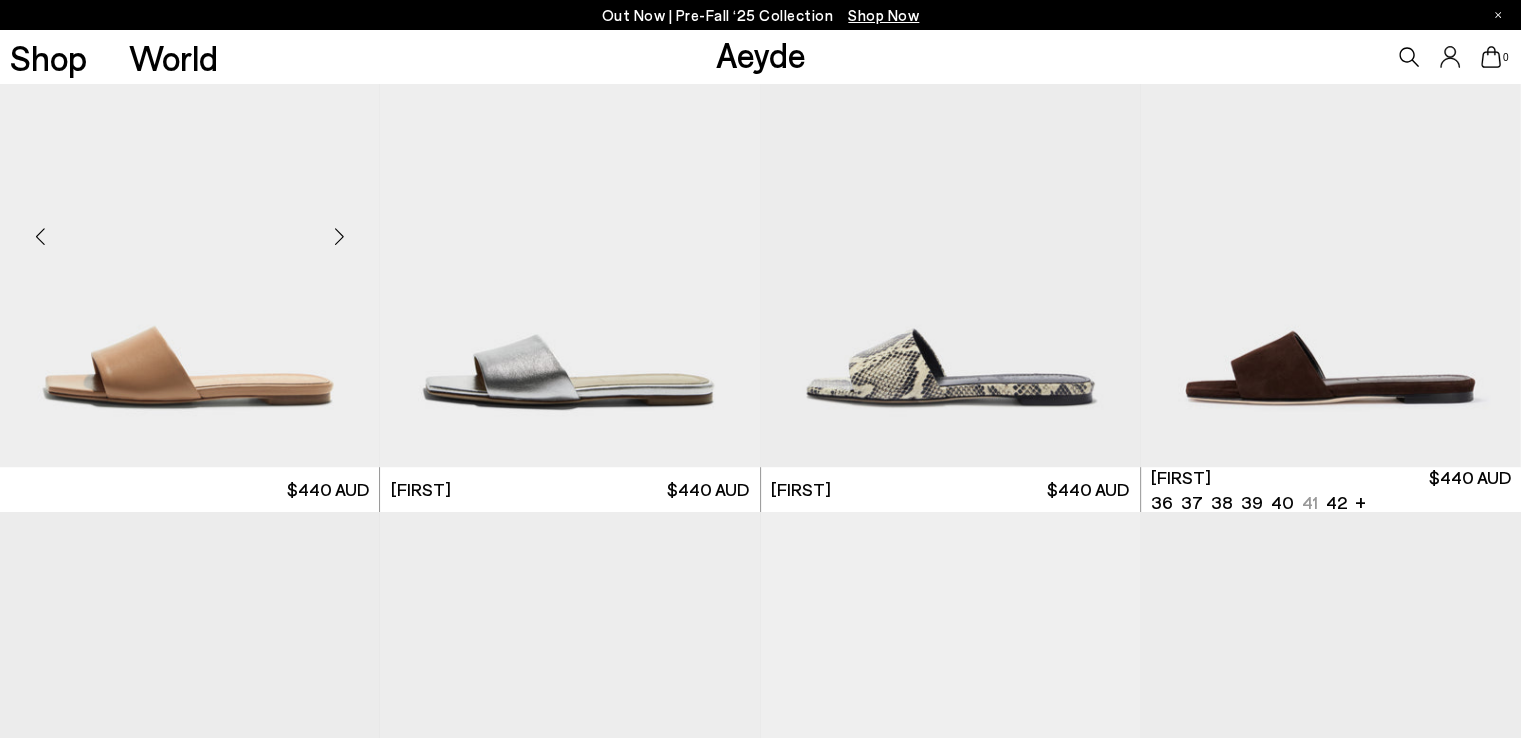 click at bounding box center [189, 228] 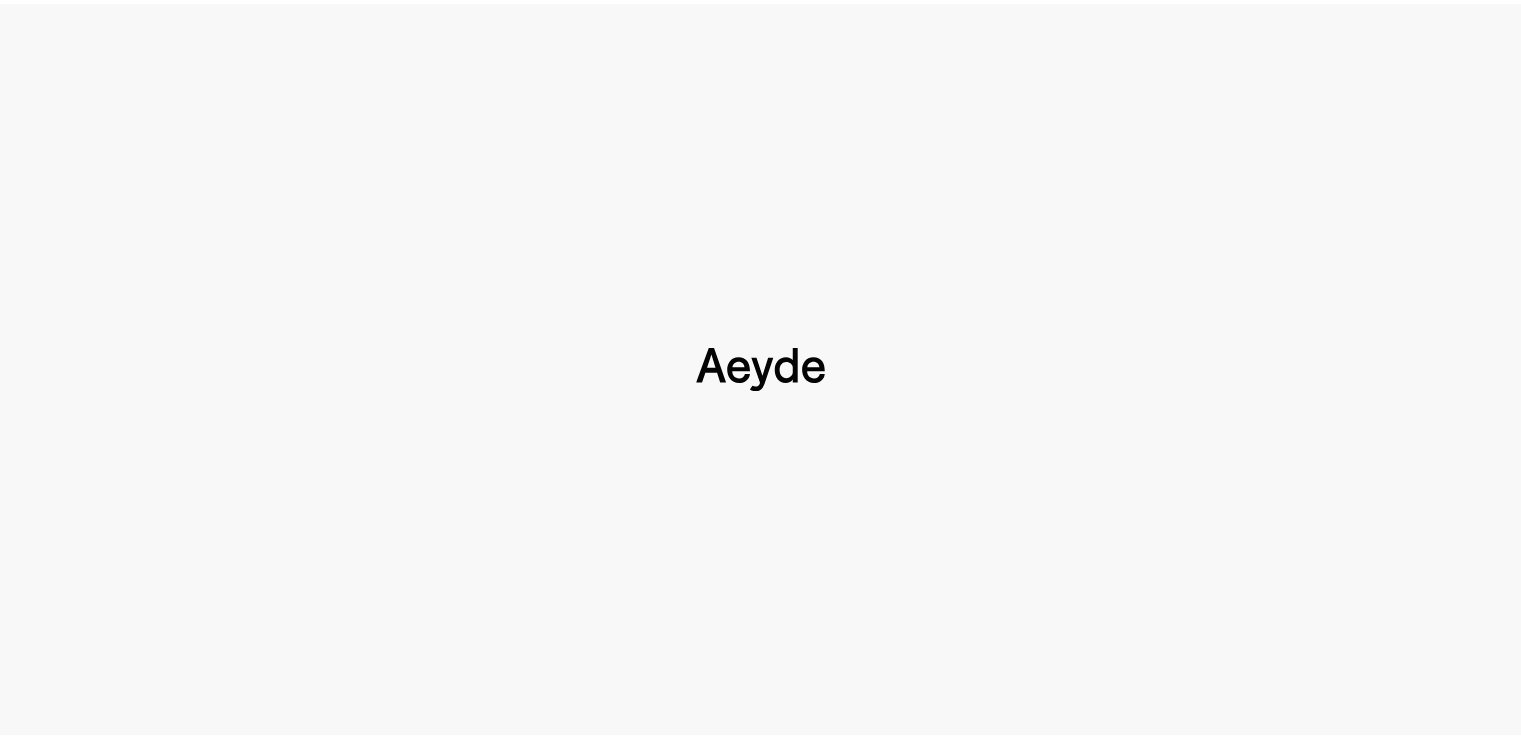 scroll, scrollTop: 0, scrollLeft: 0, axis: both 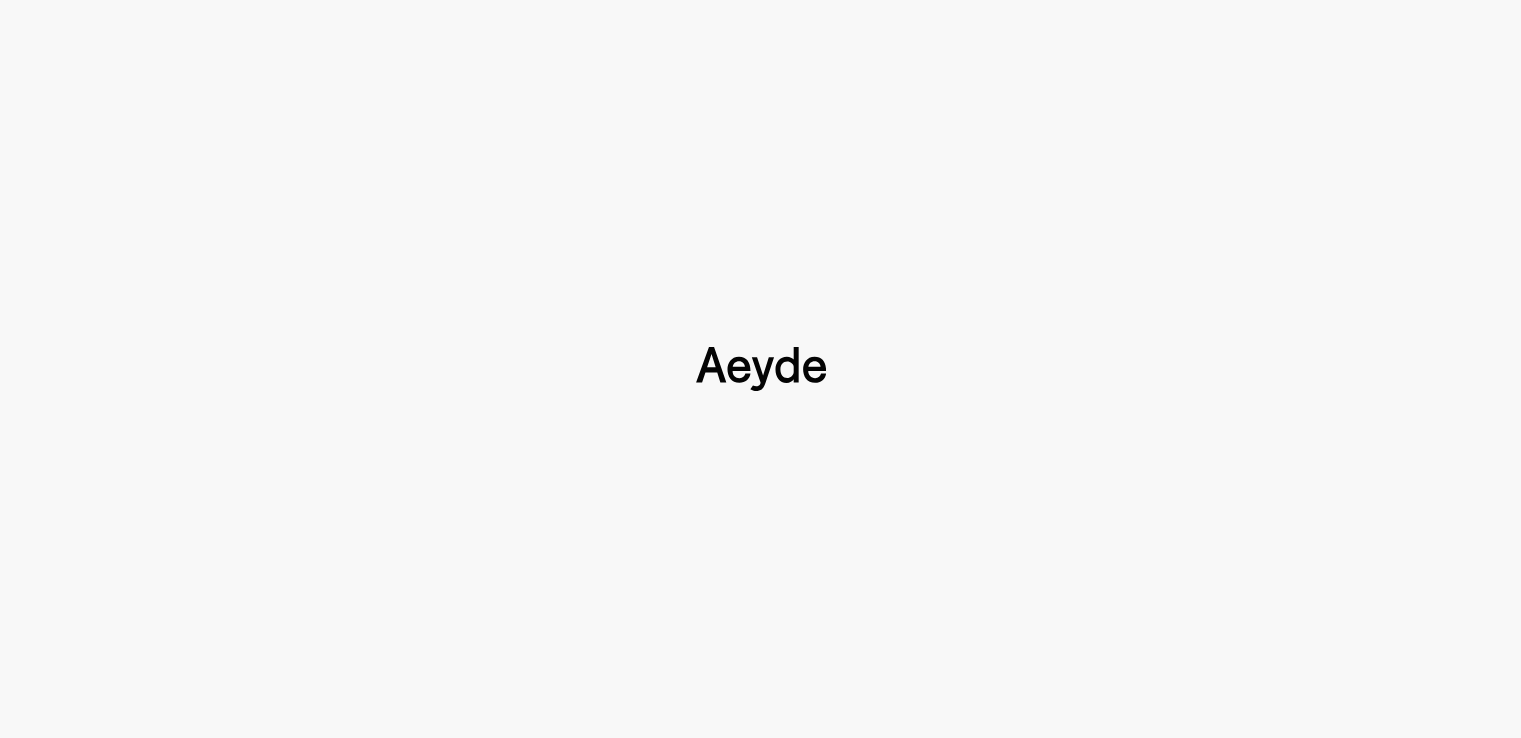 type 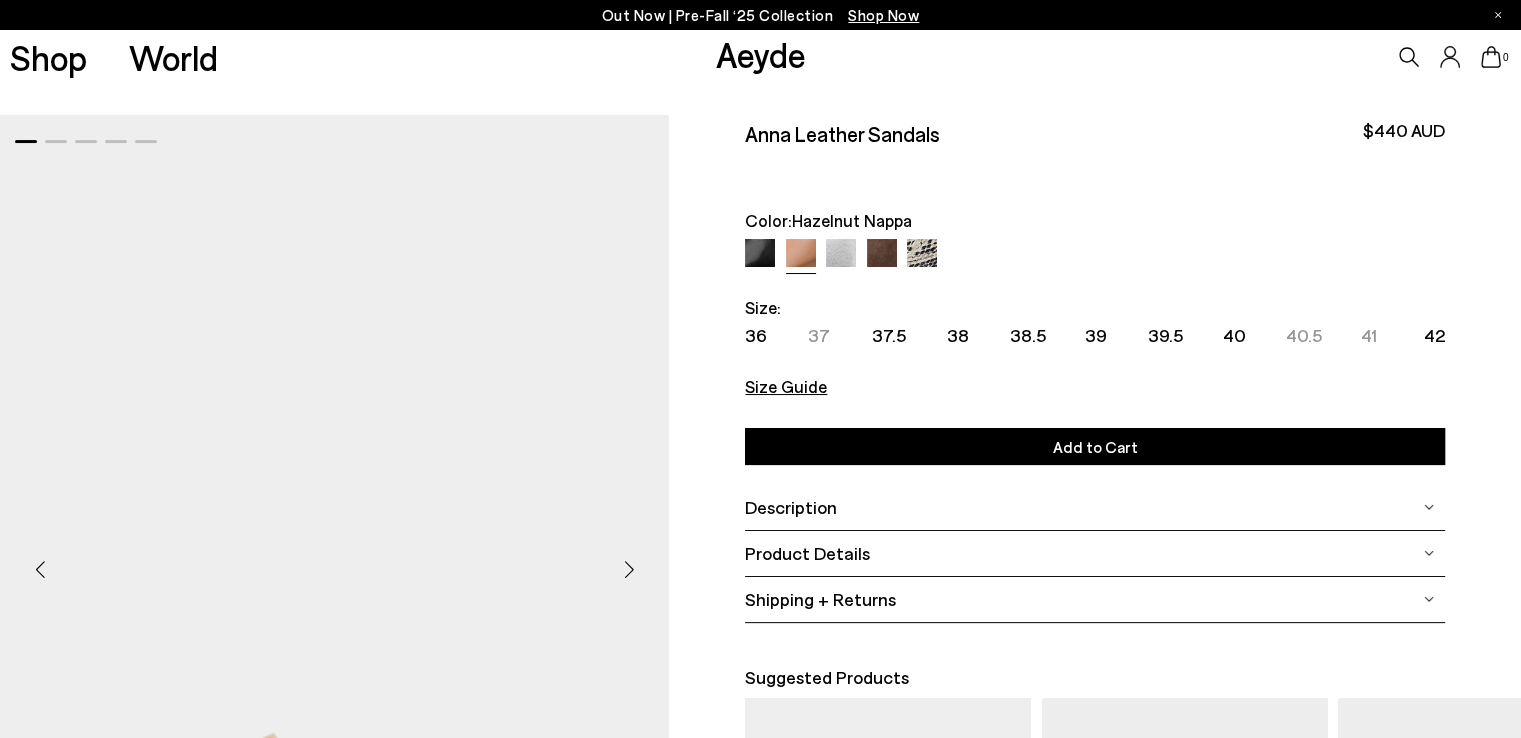 click at bounding box center (841, 254) 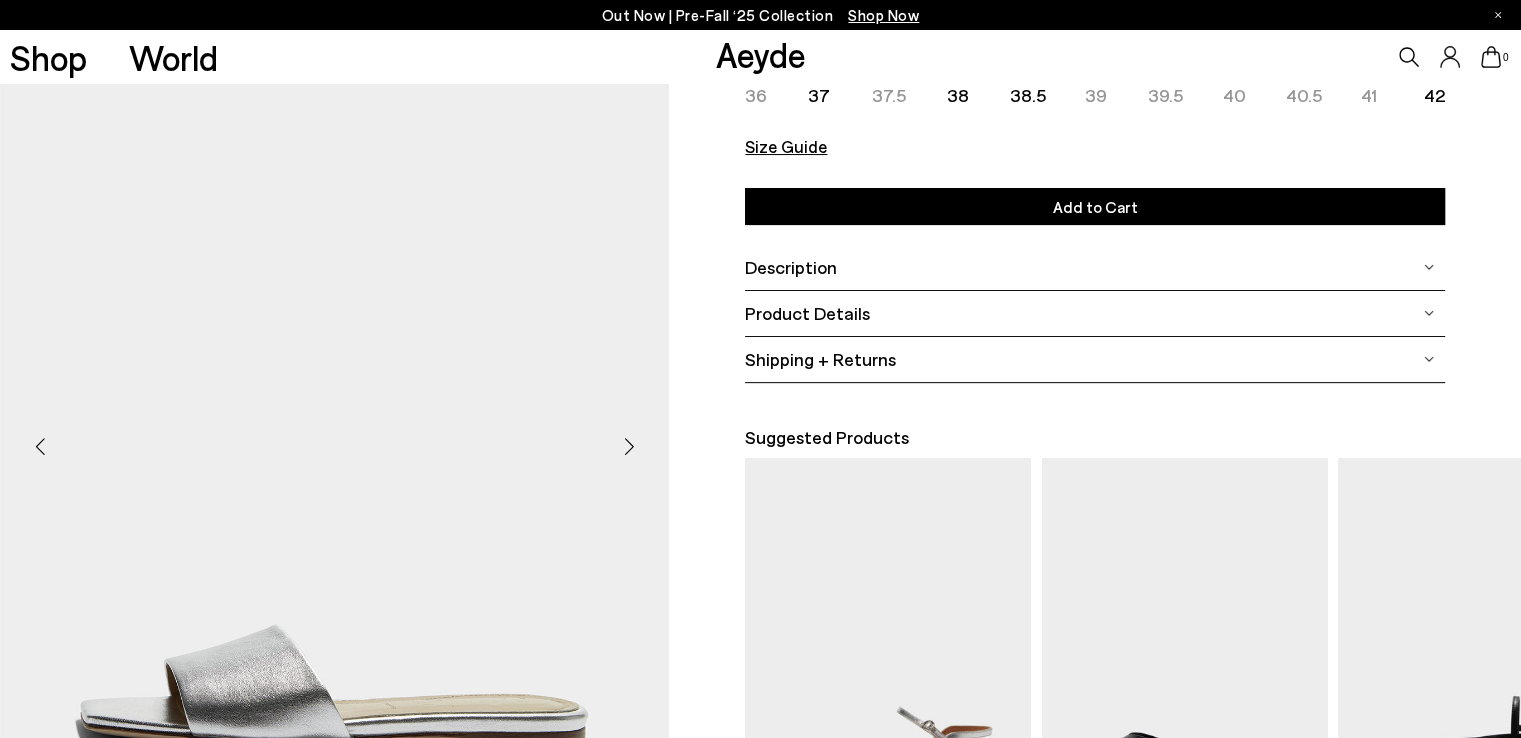 scroll, scrollTop: 288, scrollLeft: 0, axis: vertical 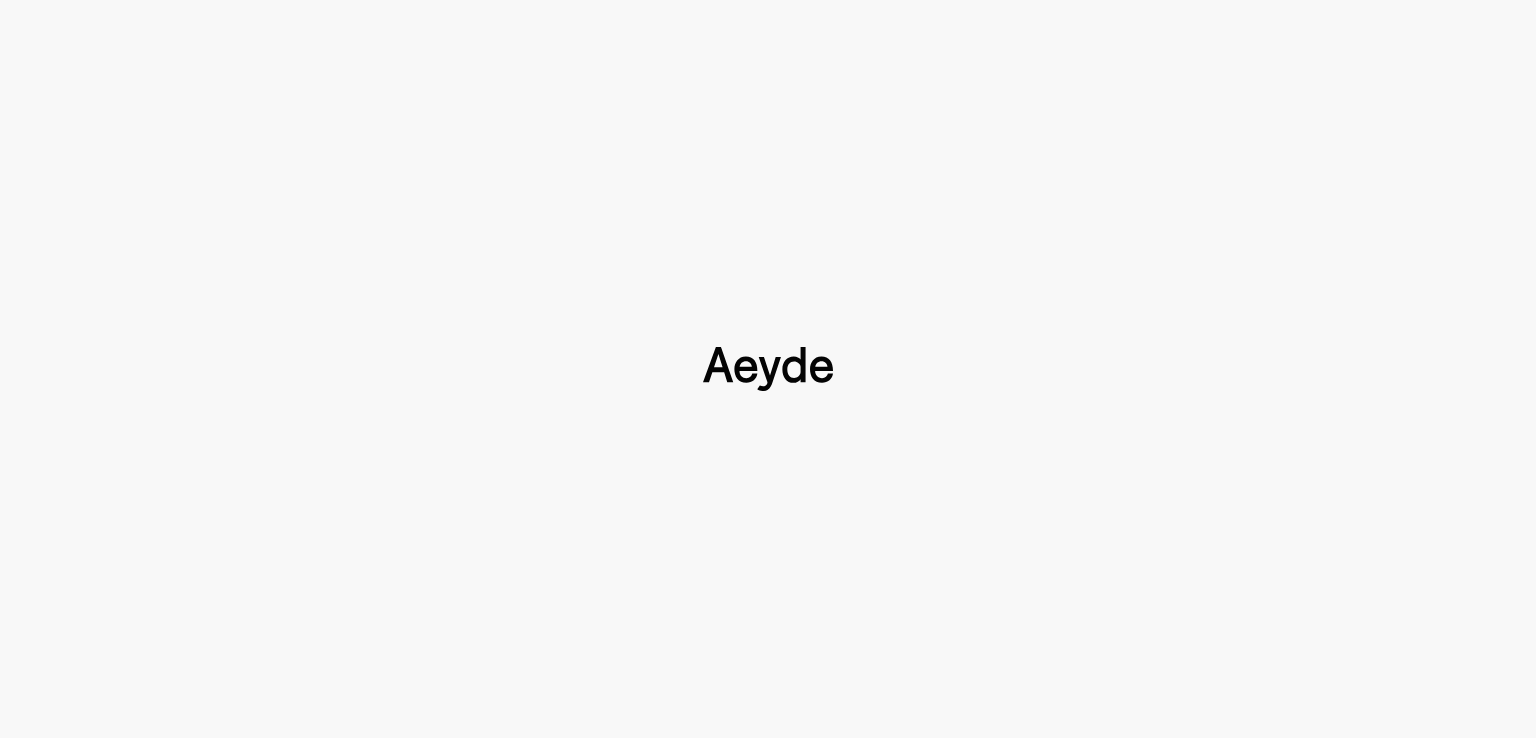 type 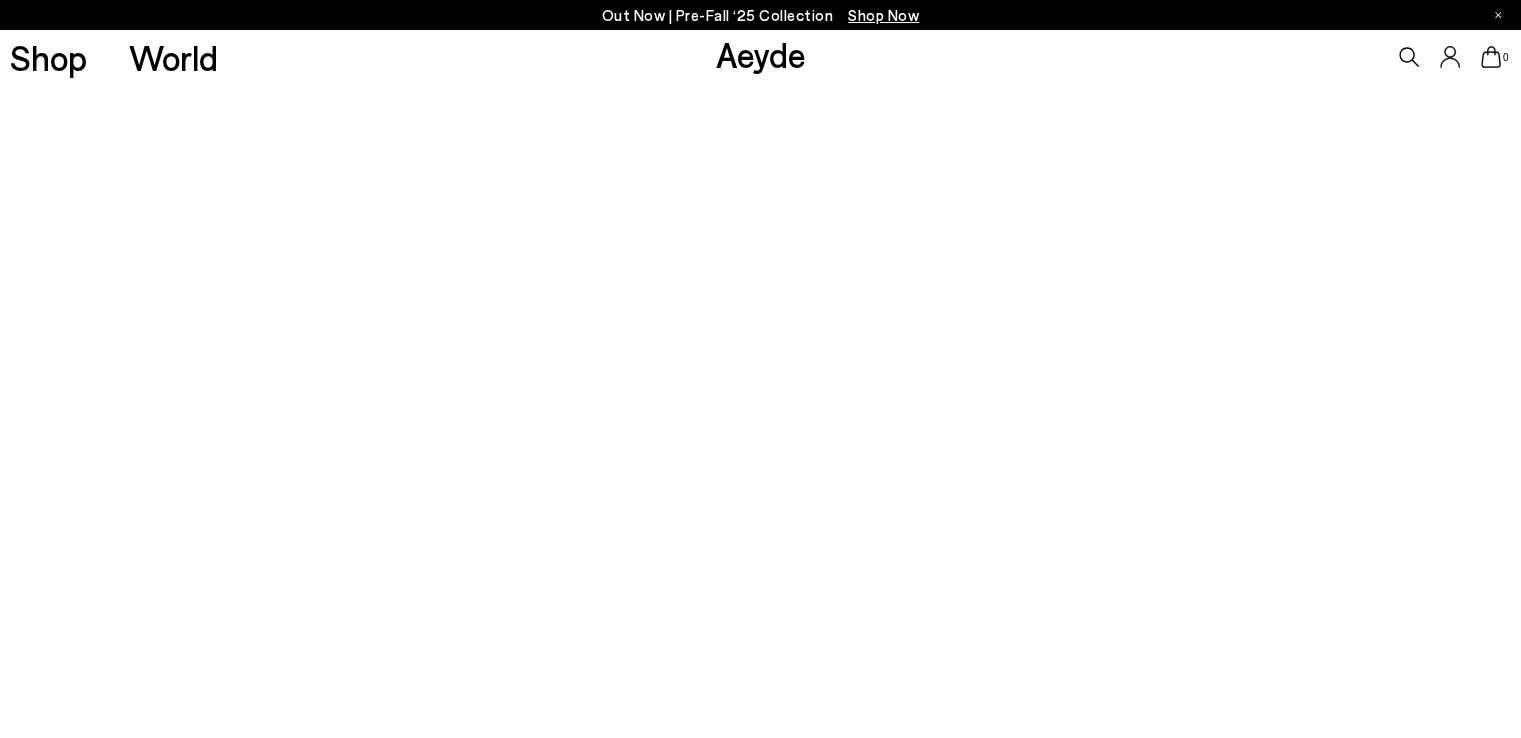 scroll, scrollTop: 27768, scrollLeft: 0, axis: vertical 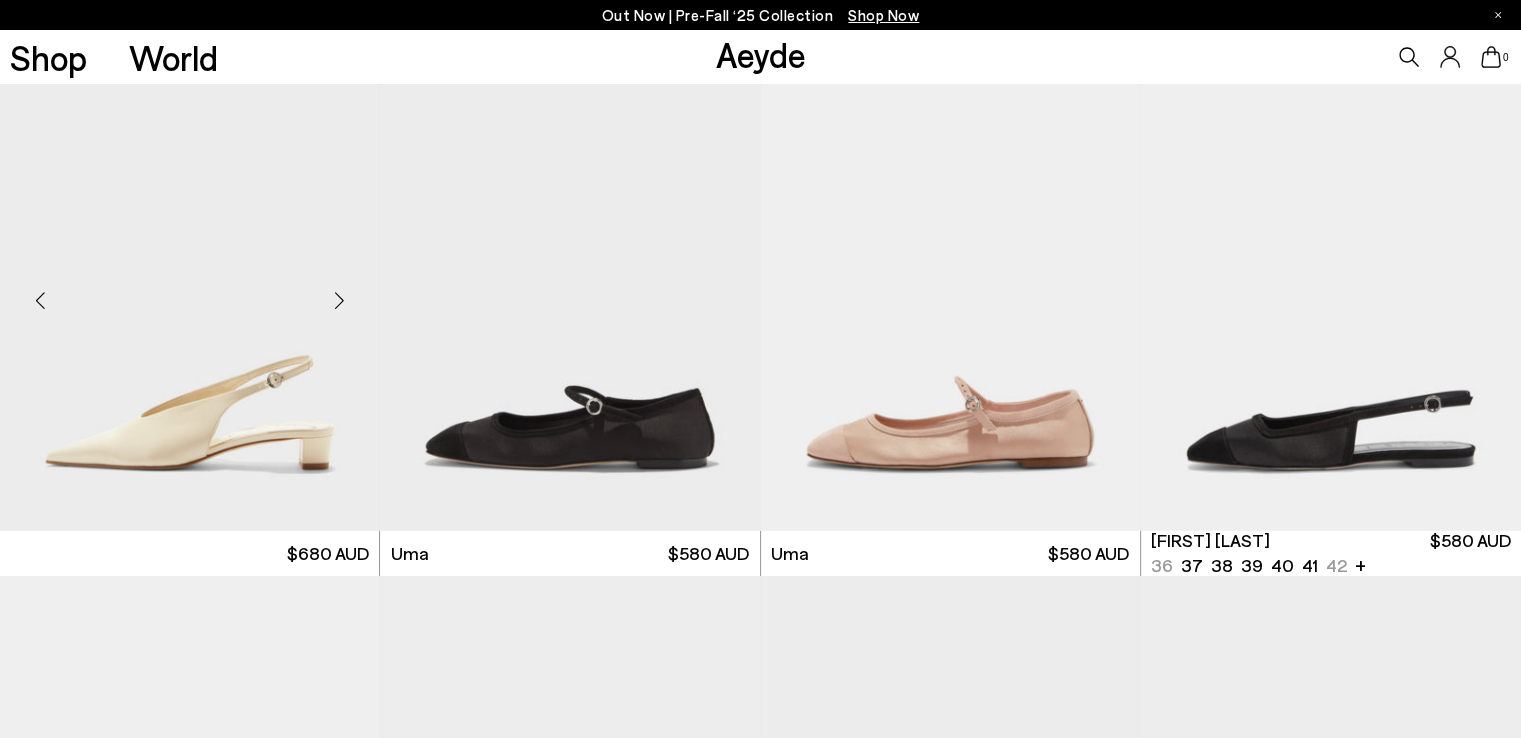 click at bounding box center [339, 300] 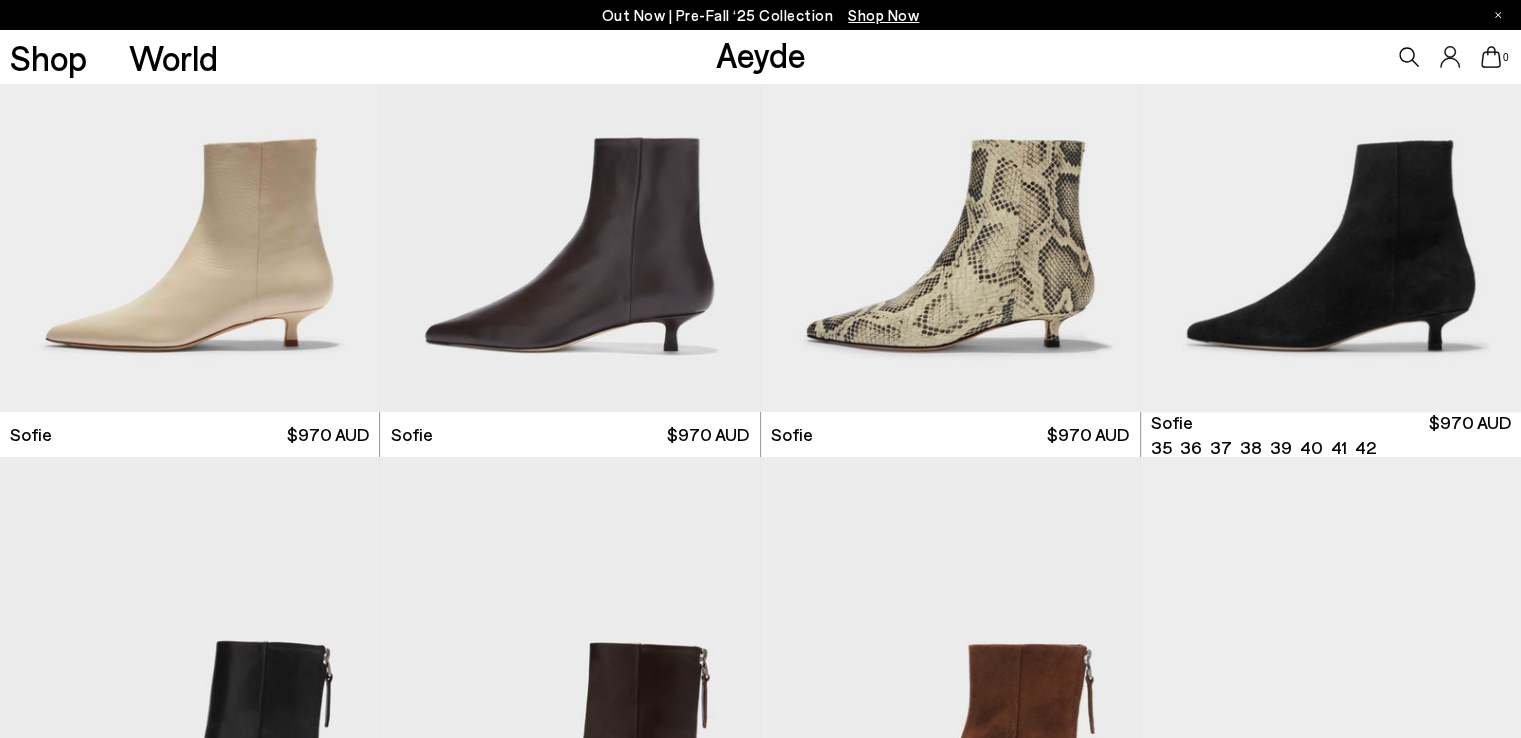 scroll, scrollTop: 30407, scrollLeft: 0, axis: vertical 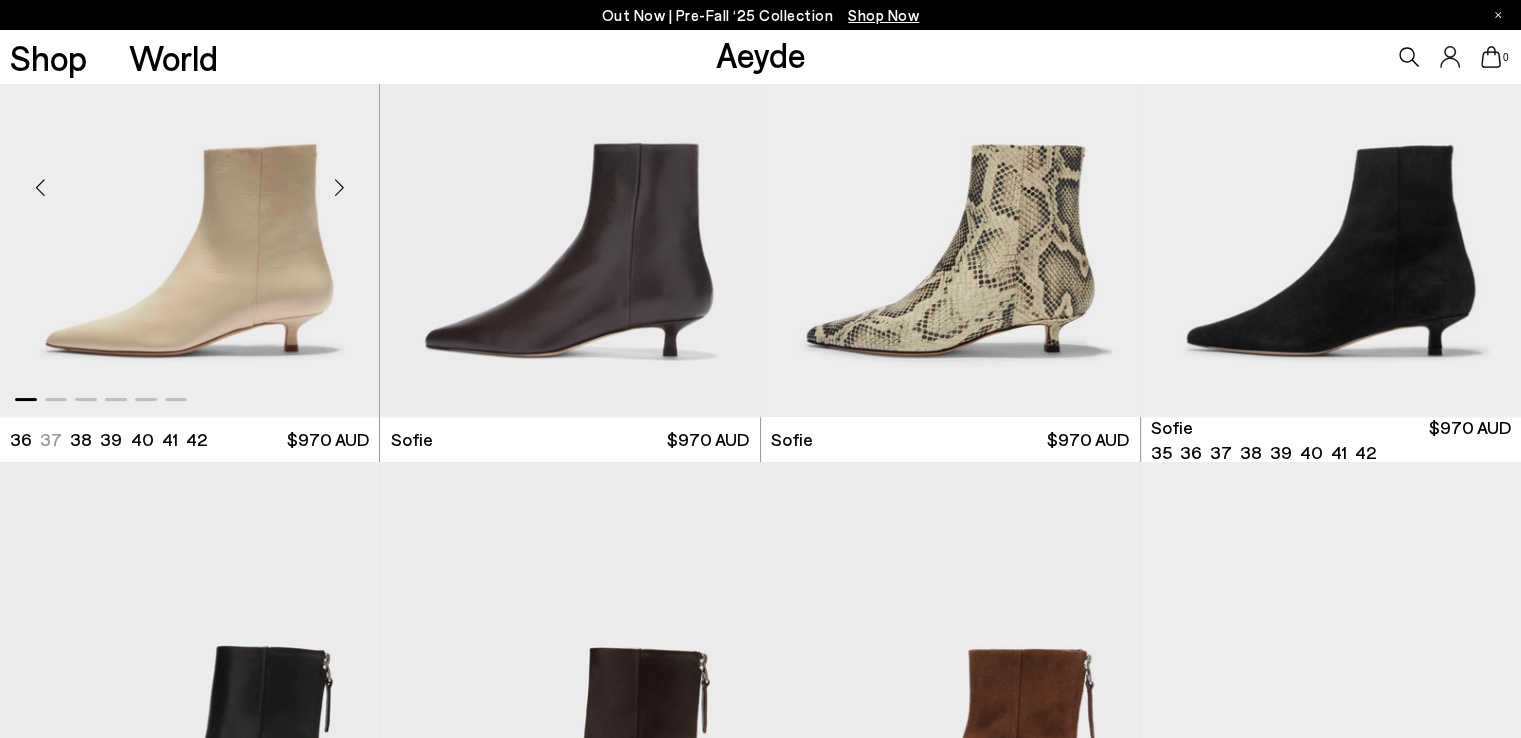 click at bounding box center (339, 187) 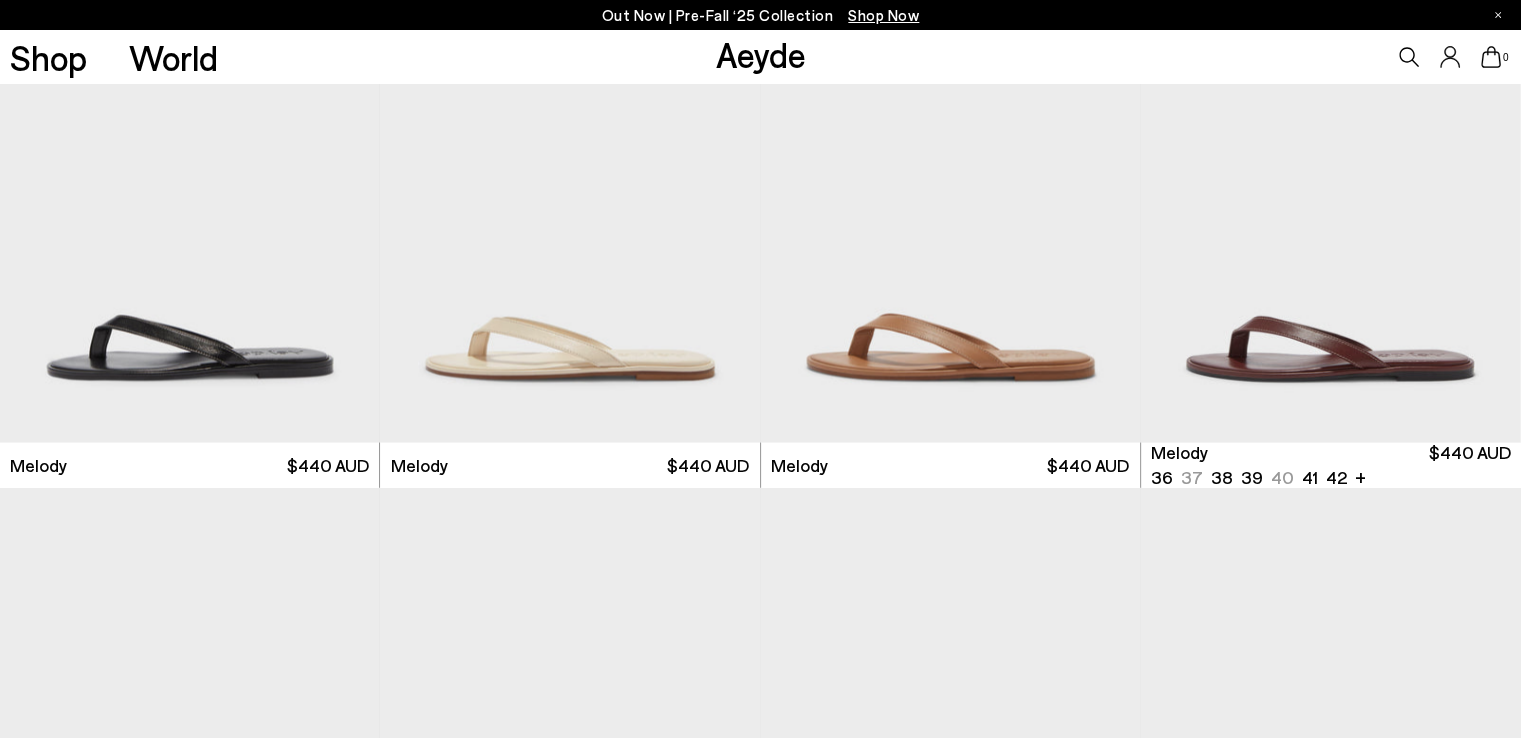 scroll, scrollTop: 19412, scrollLeft: 0, axis: vertical 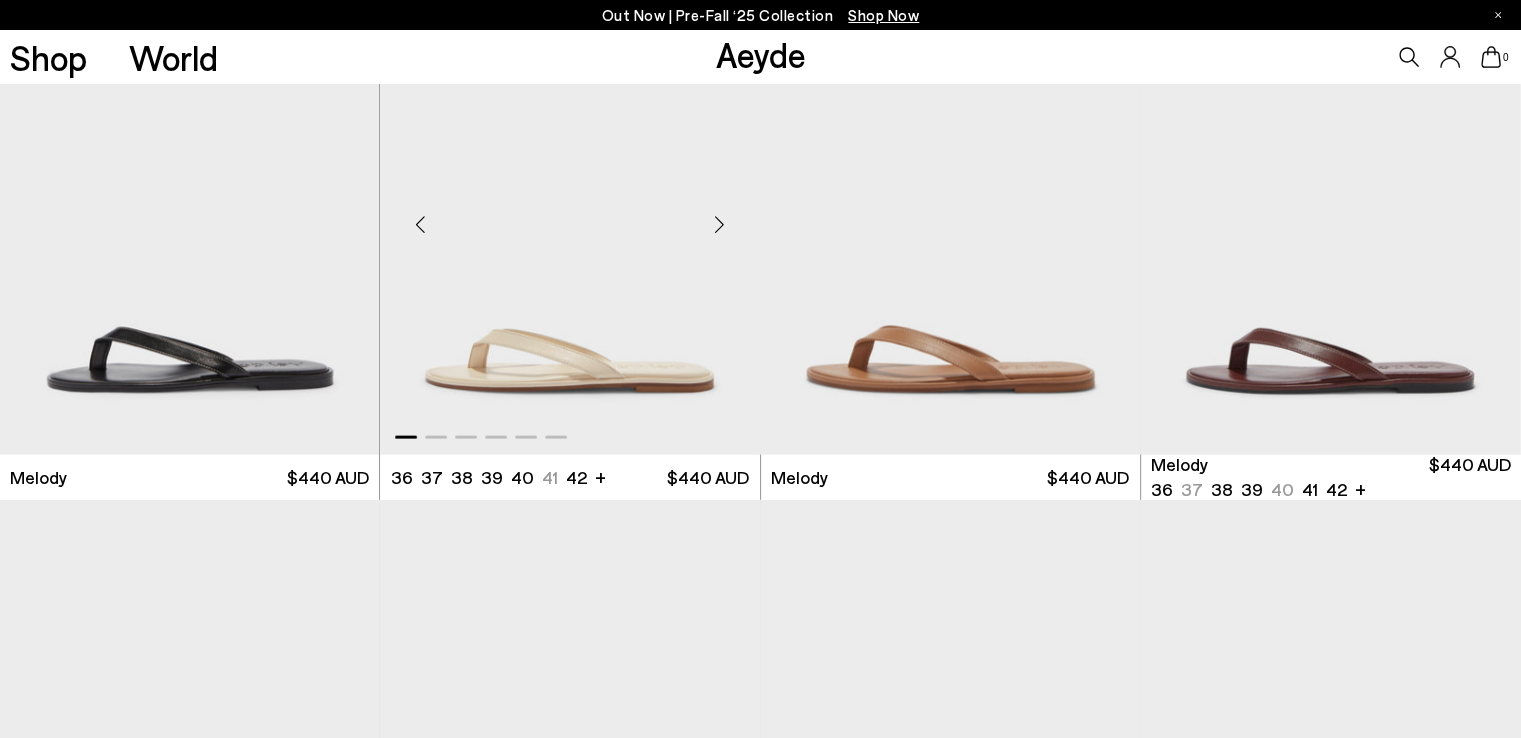 click at bounding box center (720, 225) 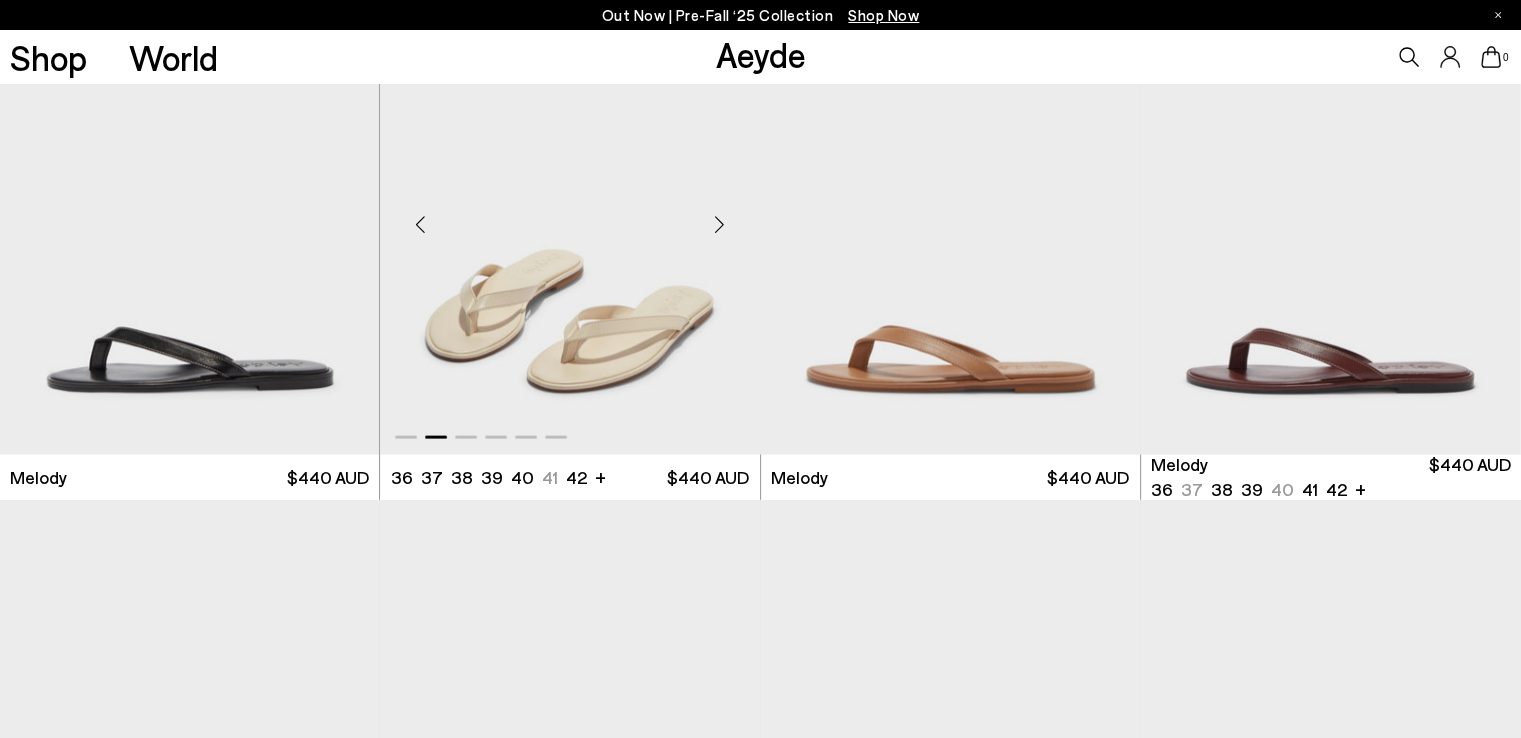 click at bounding box center [720, 225] 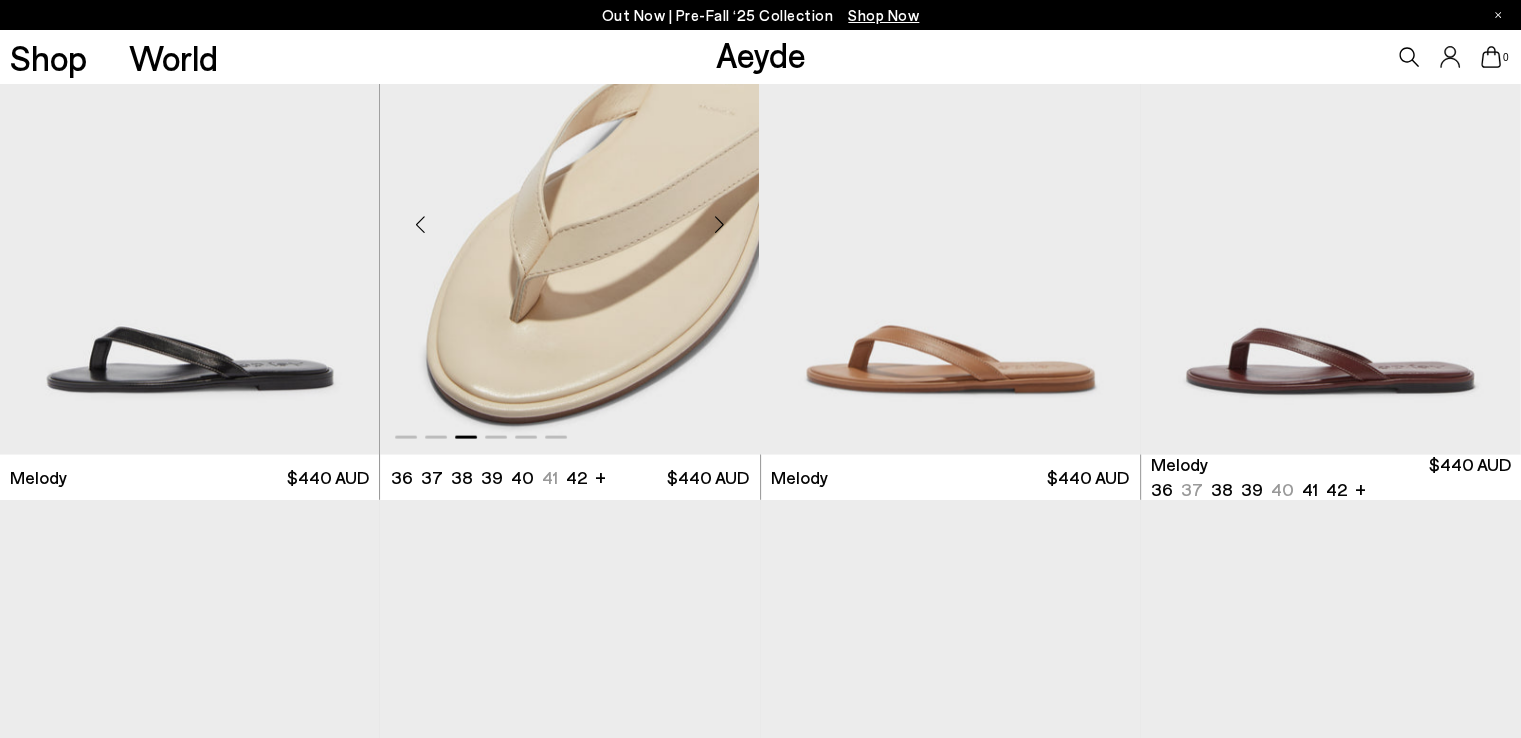 click at bounding box center (720, 225) 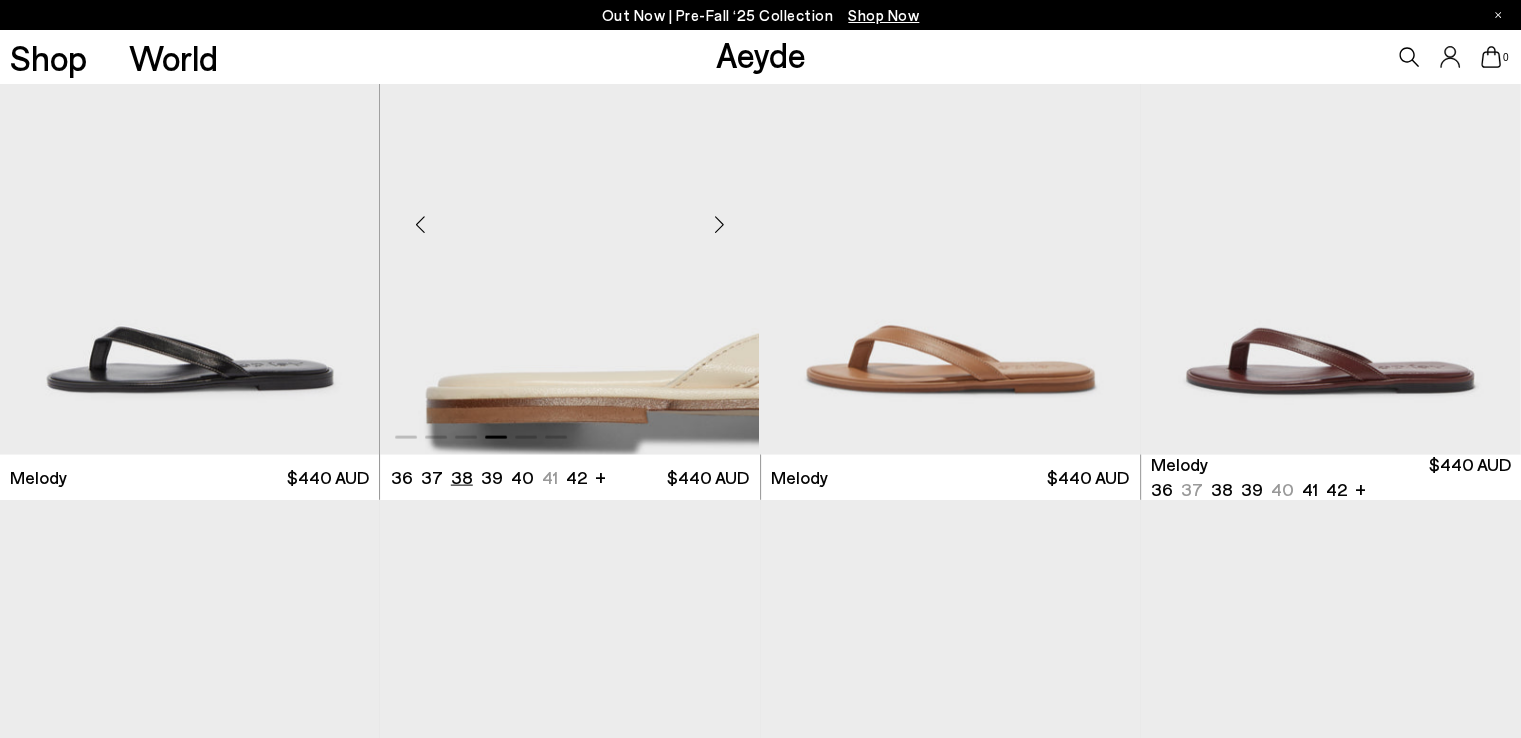 click on "38" at bounding box center [462, 477] 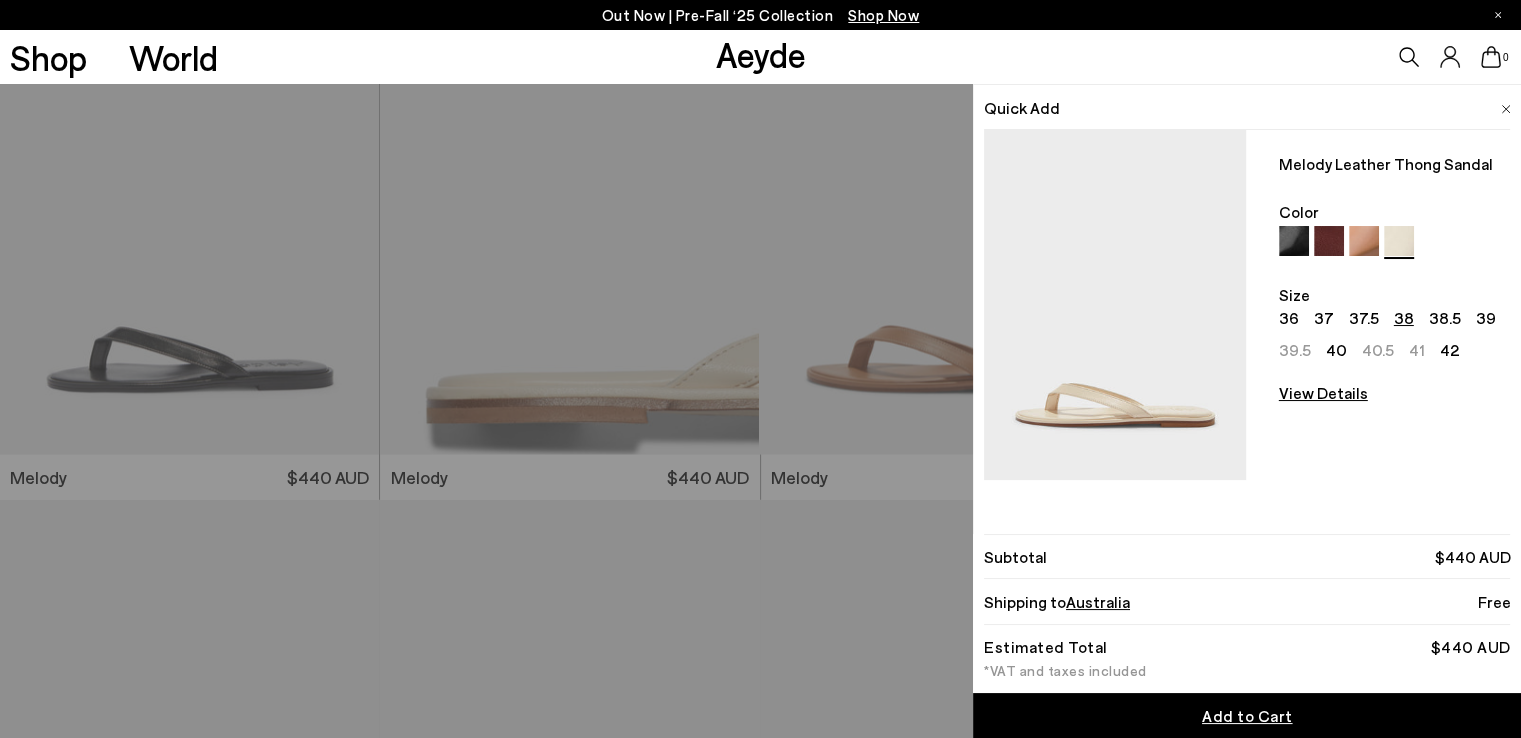 click on "Add to Cart" at bounding box center (1247, 716) 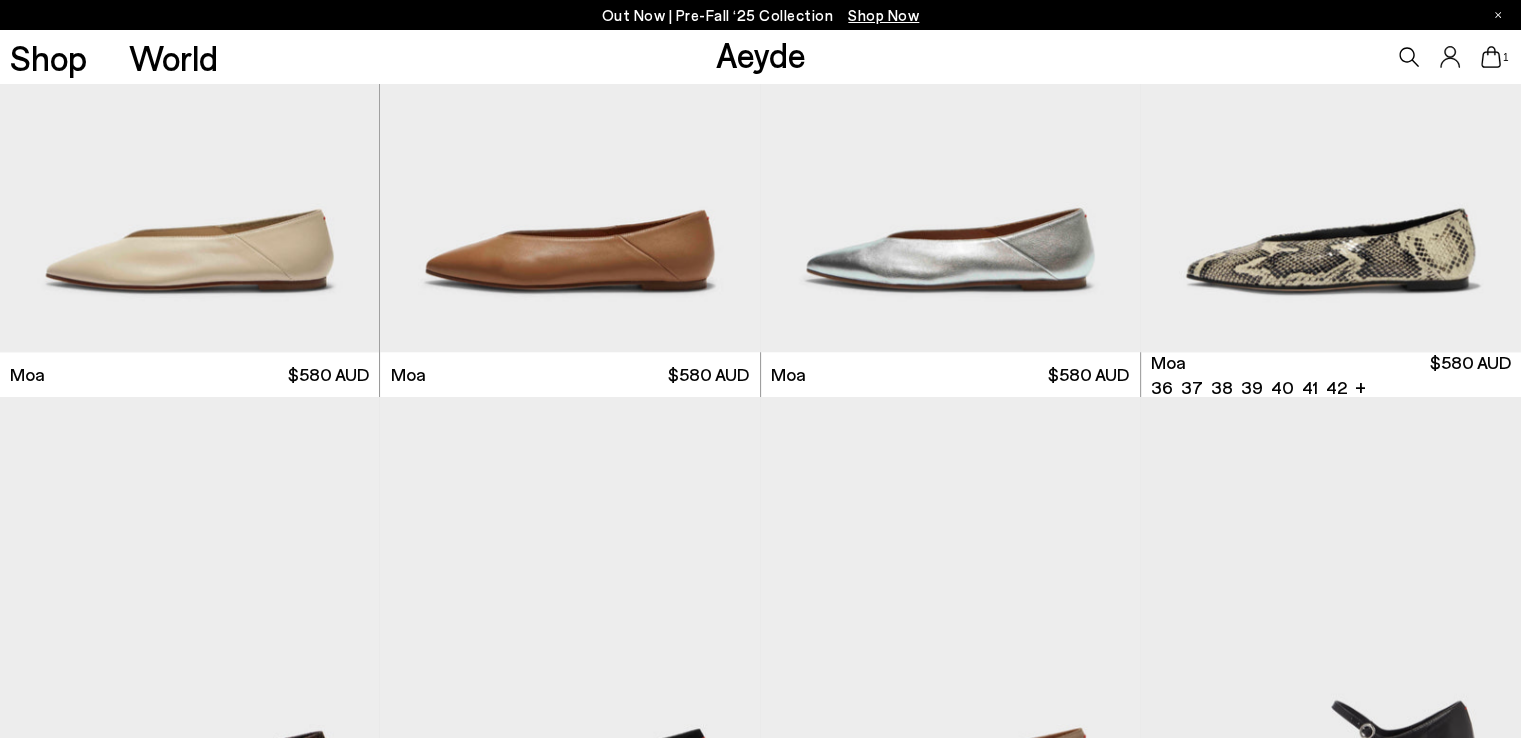 scroll, scrollTop: 16901, scrollLeft: 0, axis: vertical 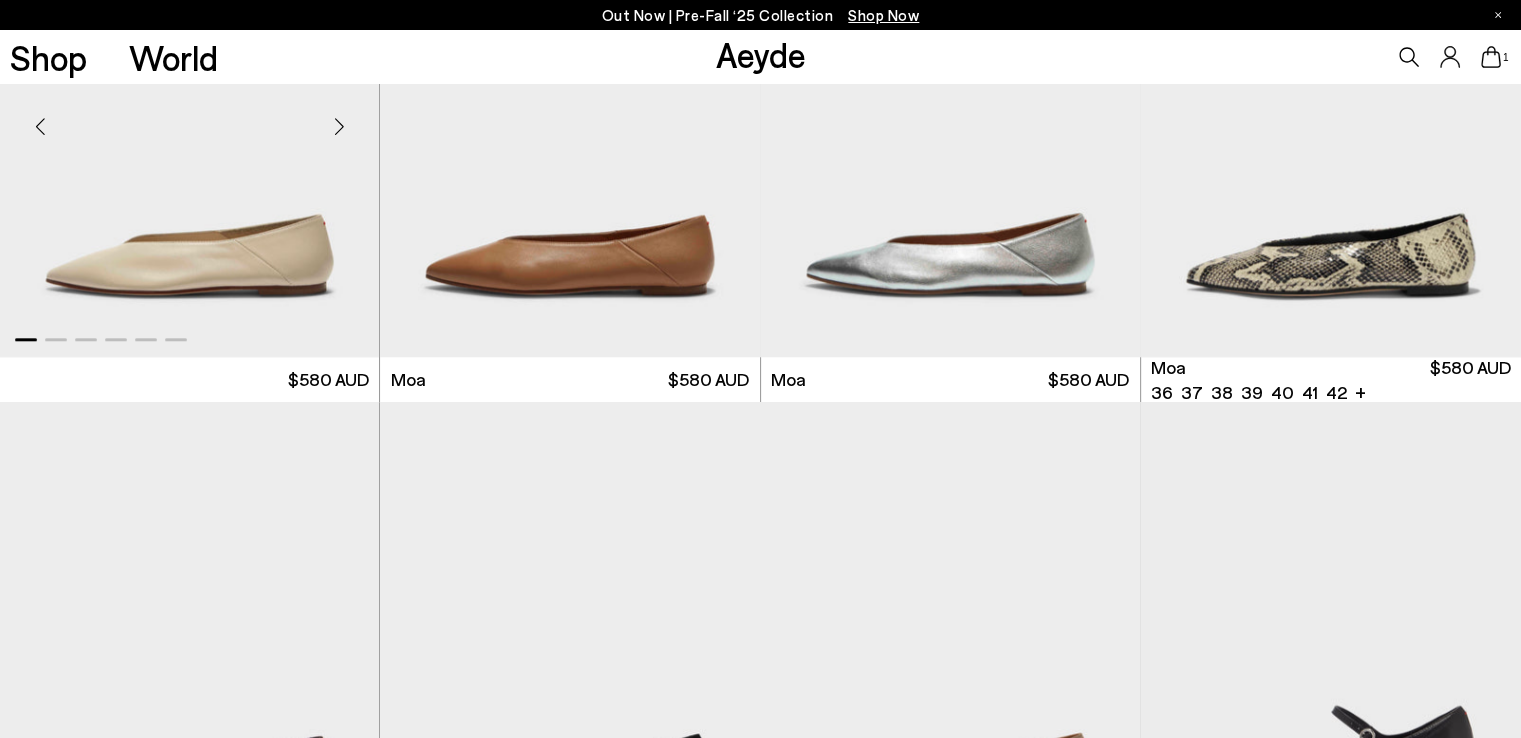 click at bounding box center [339, 127] 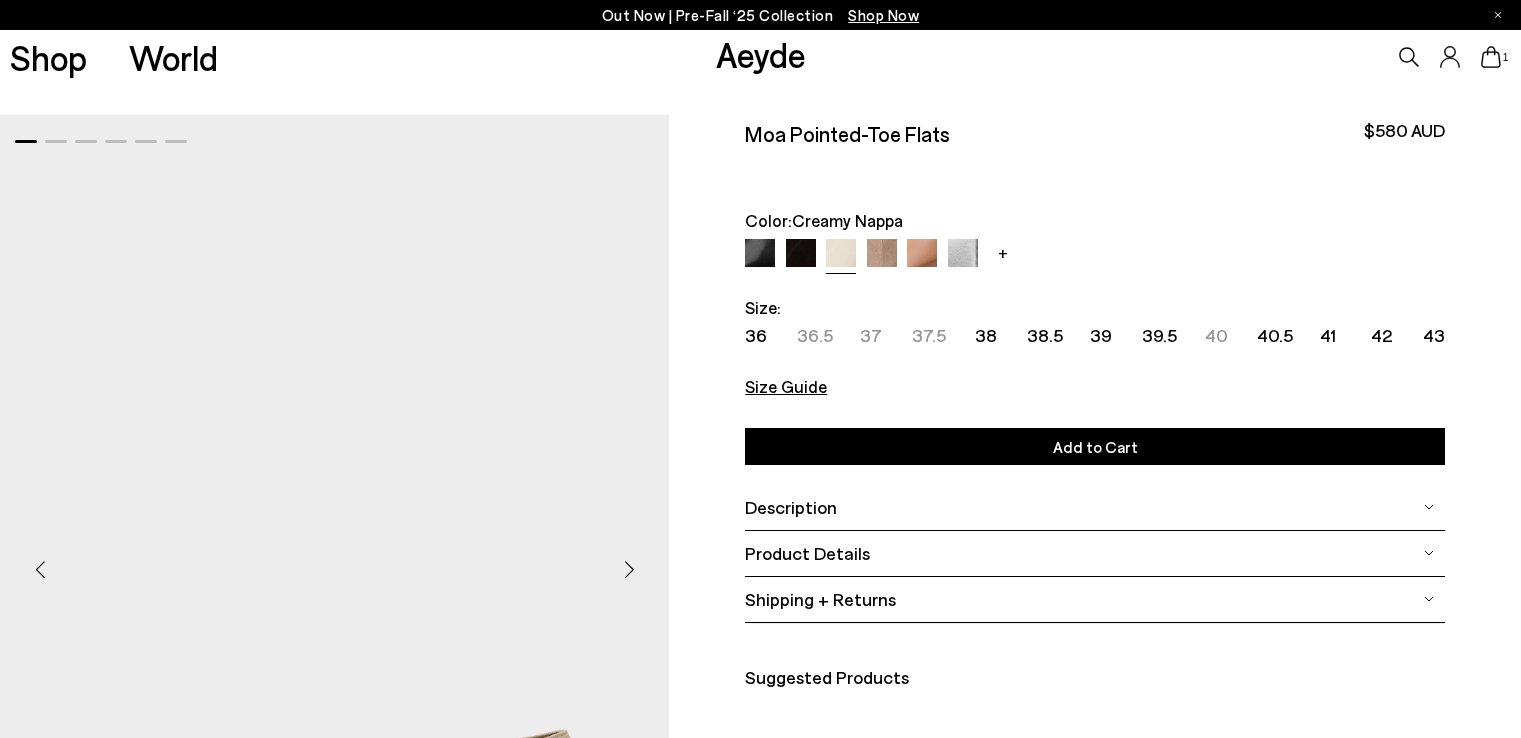 scroll, scrollTop: 0, scrollLeft: 0, axis: both 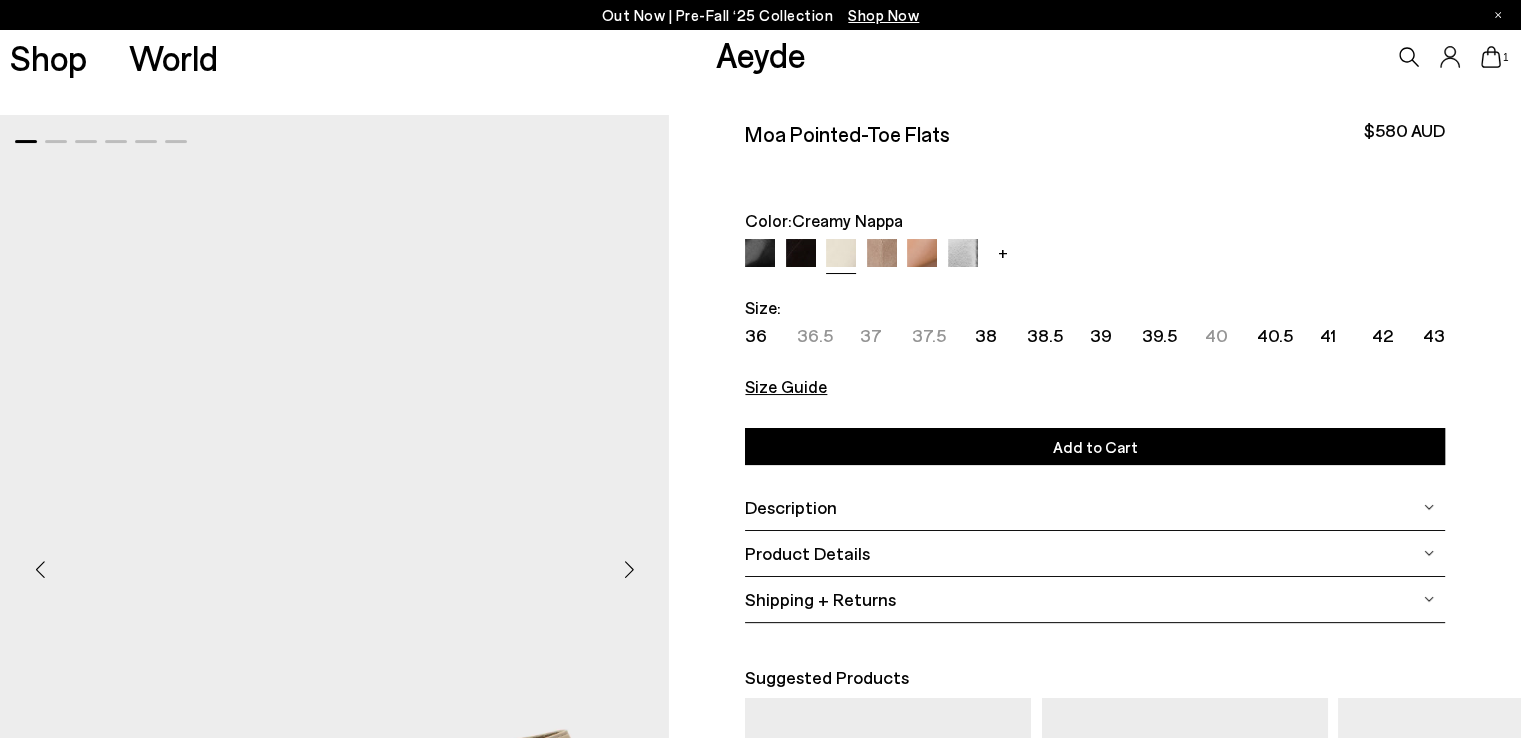 click at bounding box center (629, 569) 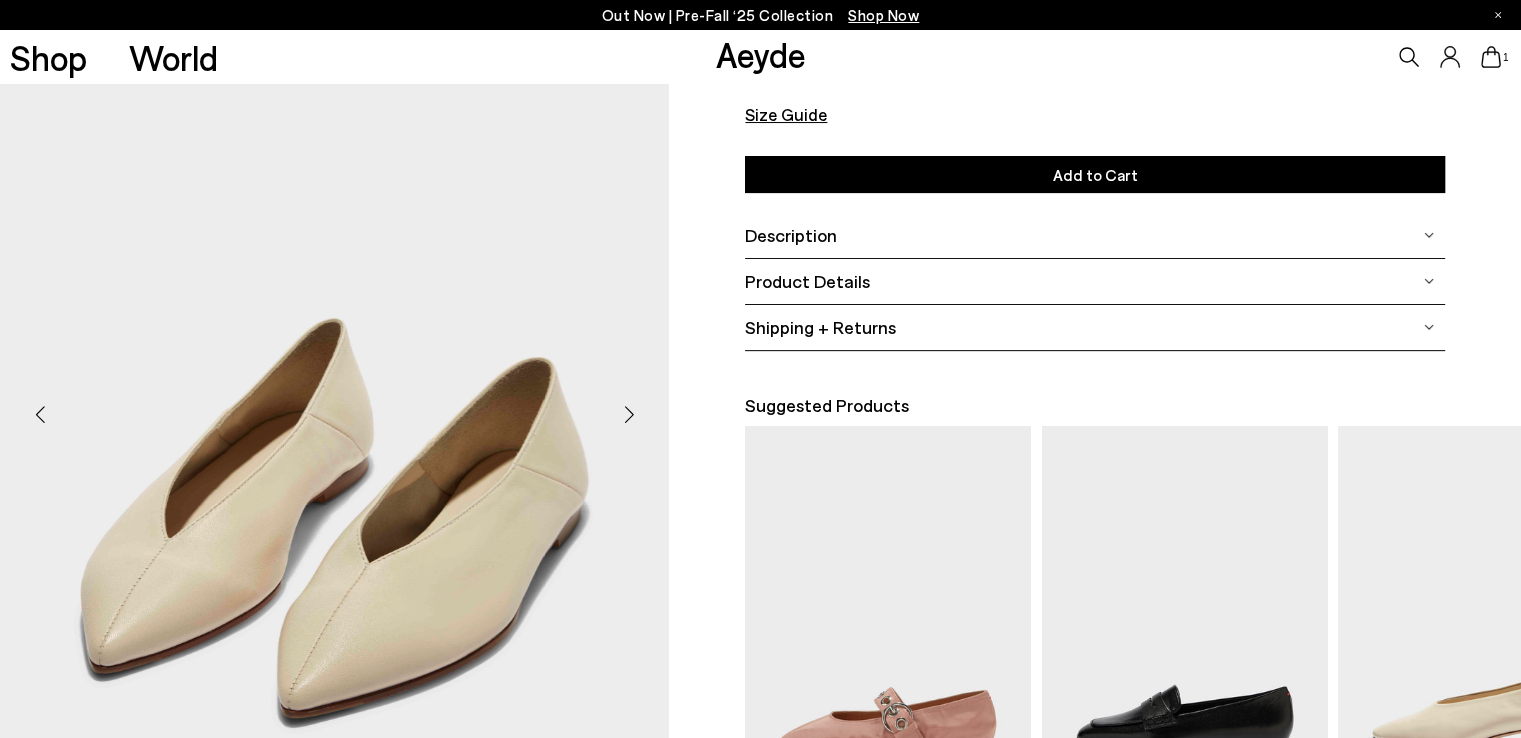 scroll, scrollTop: 272, scrollLeft: 0, axis: vertical 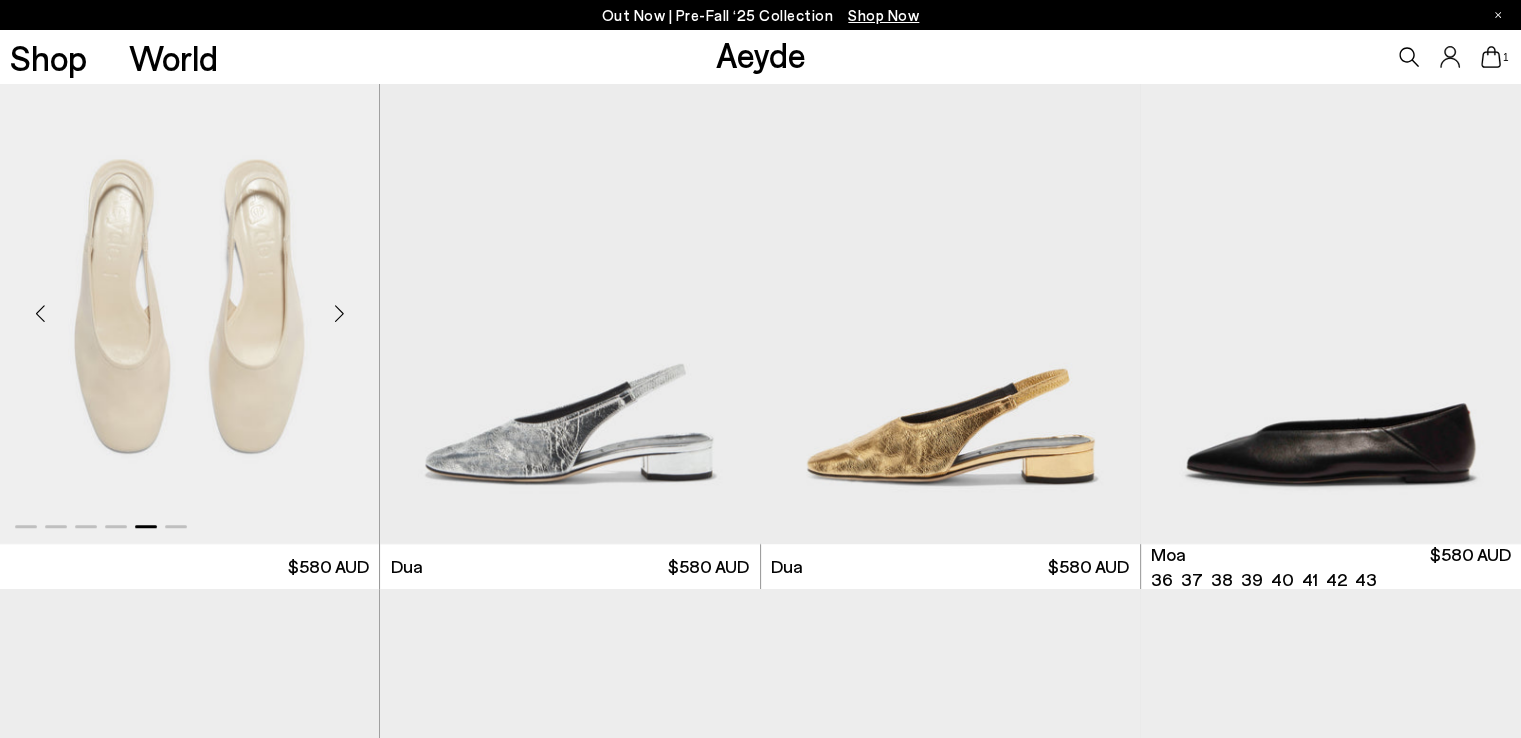 click at bounding box center [339, 314] 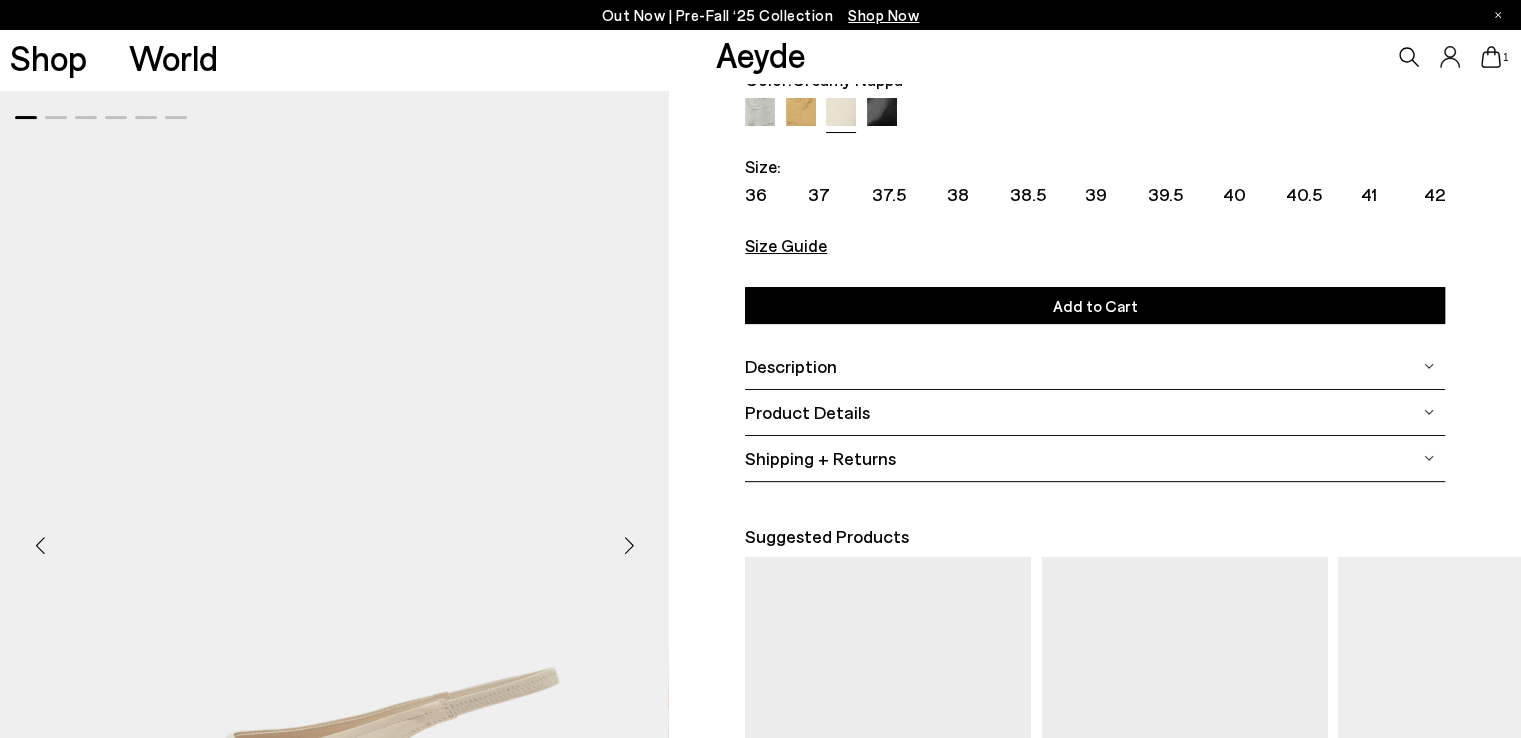 scroll, scrollTop: 140, scrollLeft: 0, axis: vertical 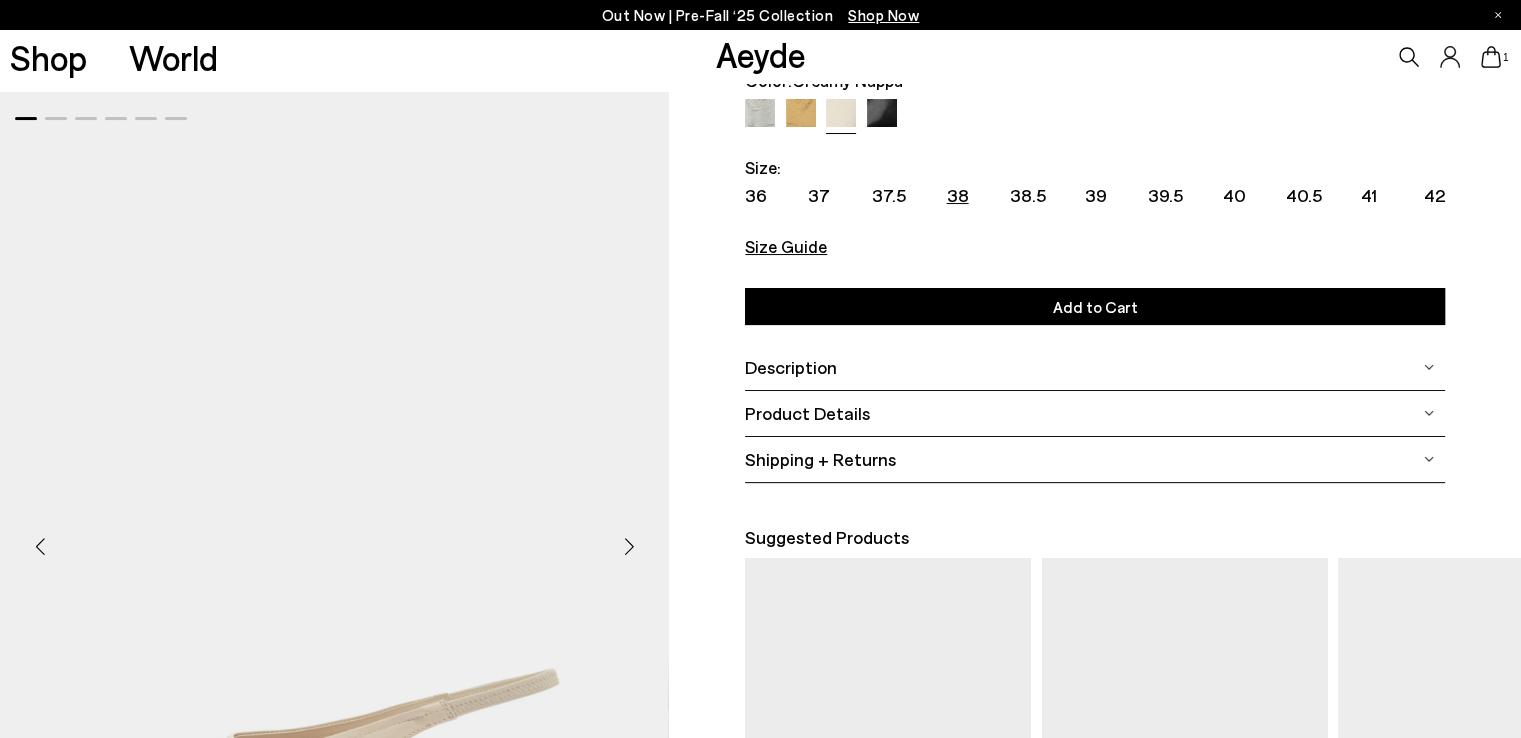 click on "38" at bounding box center [957, 195] 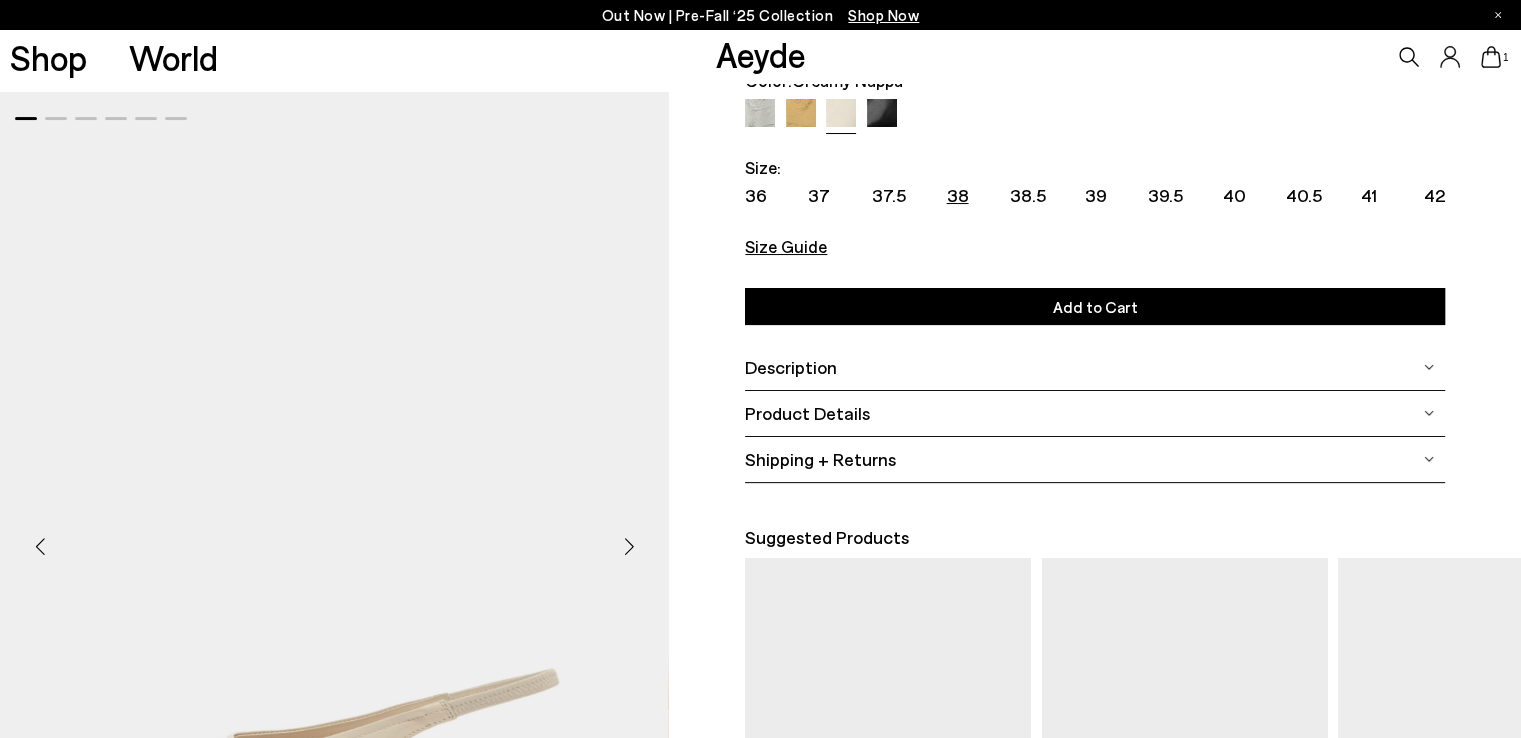 click on "Add to Cart
Select a Size" at bounding box center (1095, 306) 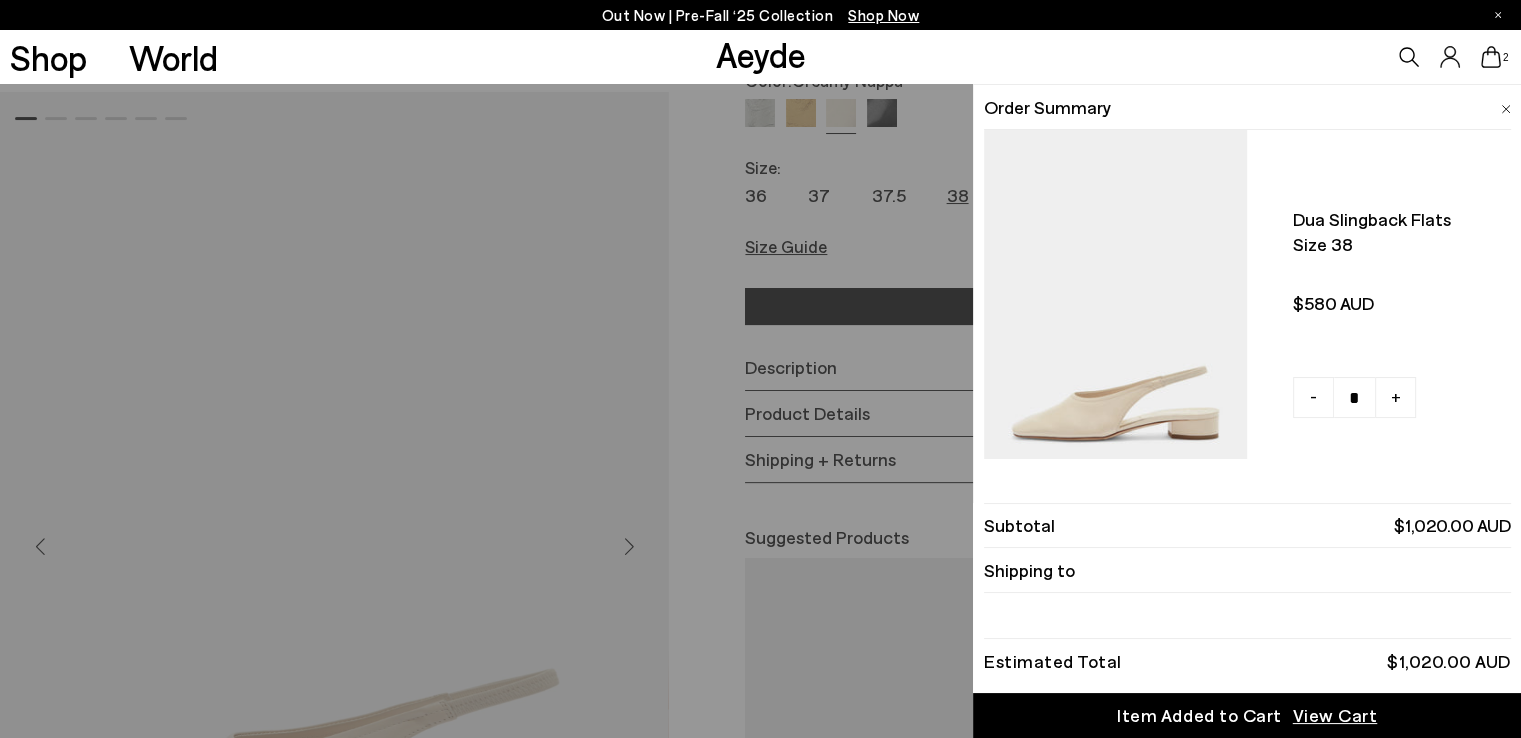 click on "2" at bounding box center (1506, 57) 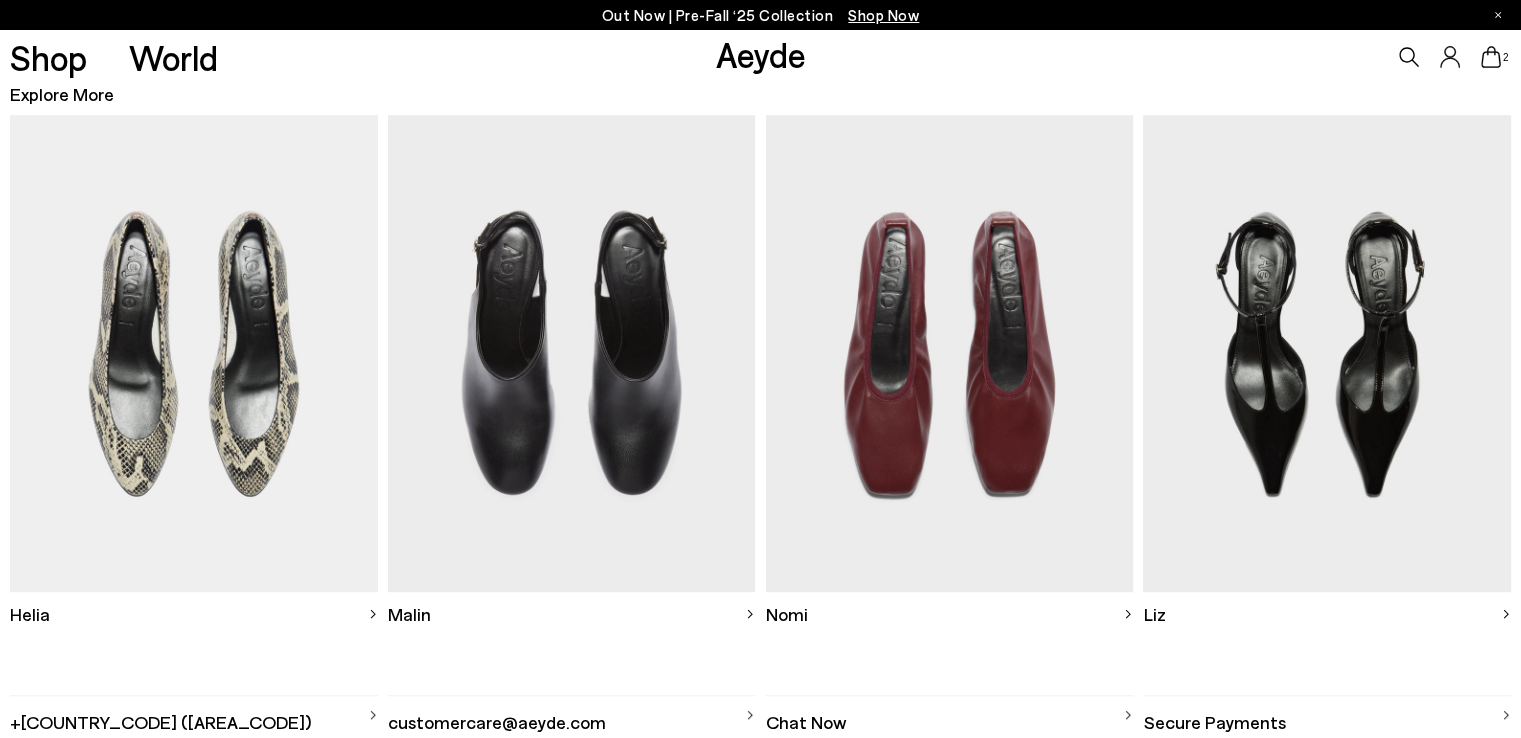scroll, scrollTop: 1096, scrollLeft: 0, axis: vertical 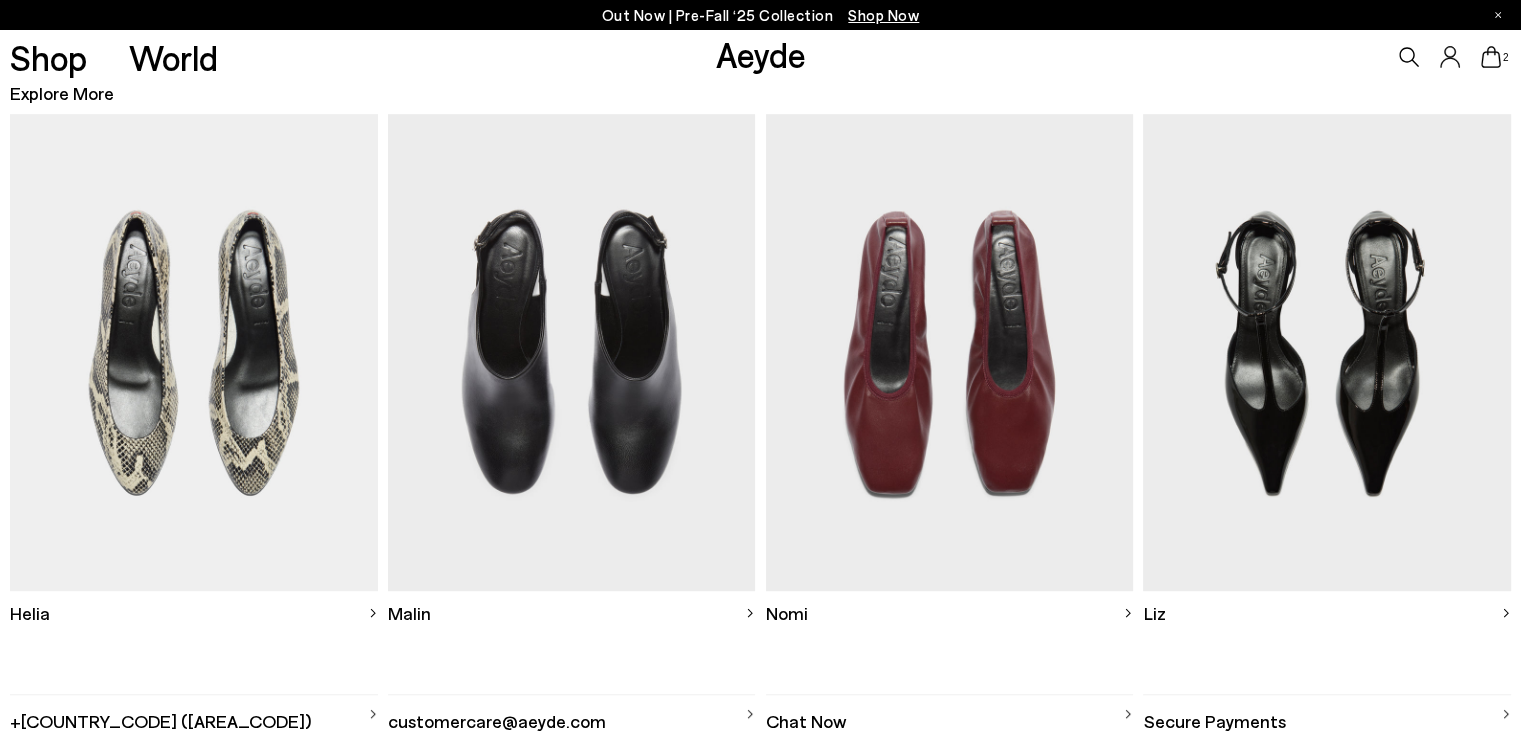 click at bounding box center [193, 352] 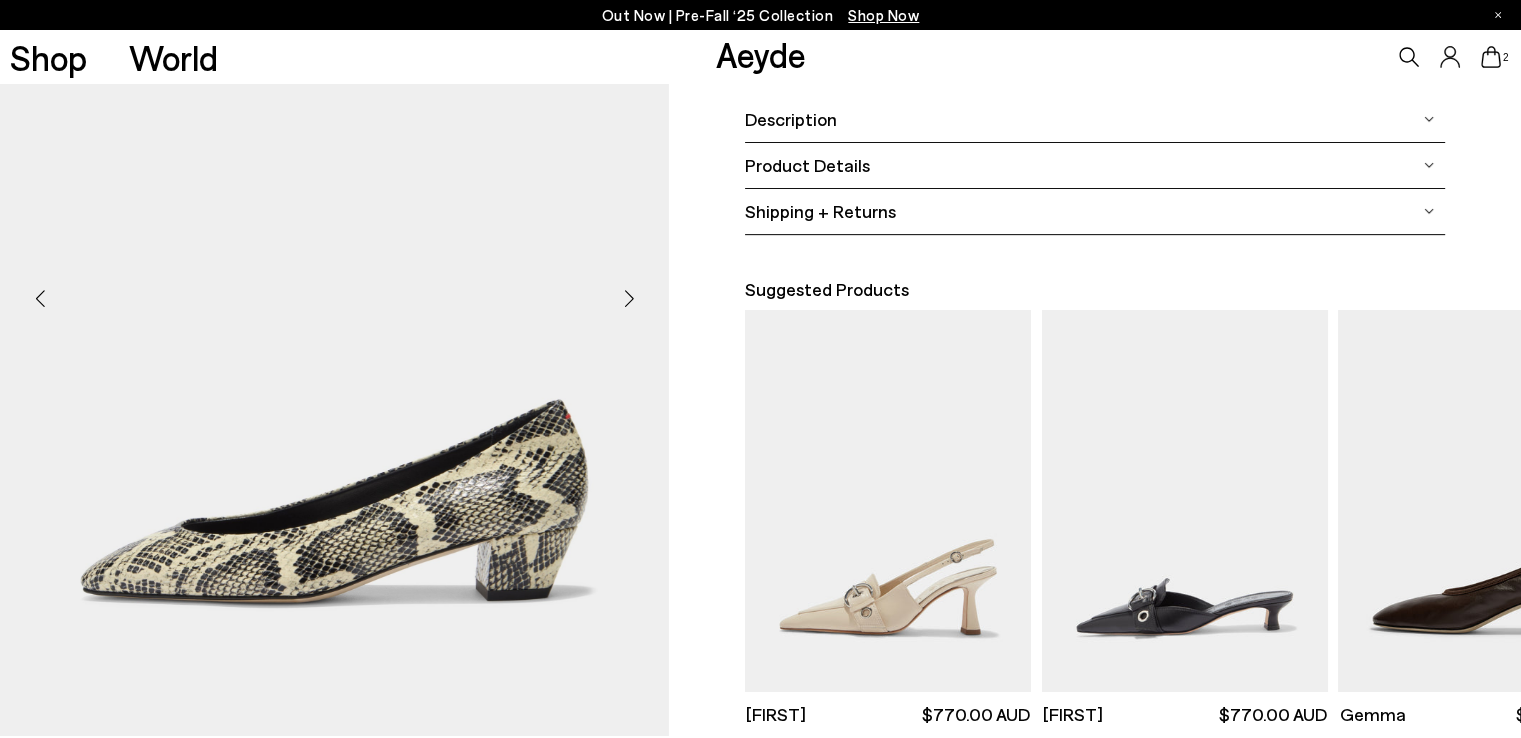 scroll, scrollTop: 390, scrollLeft: 0, axis: vertical 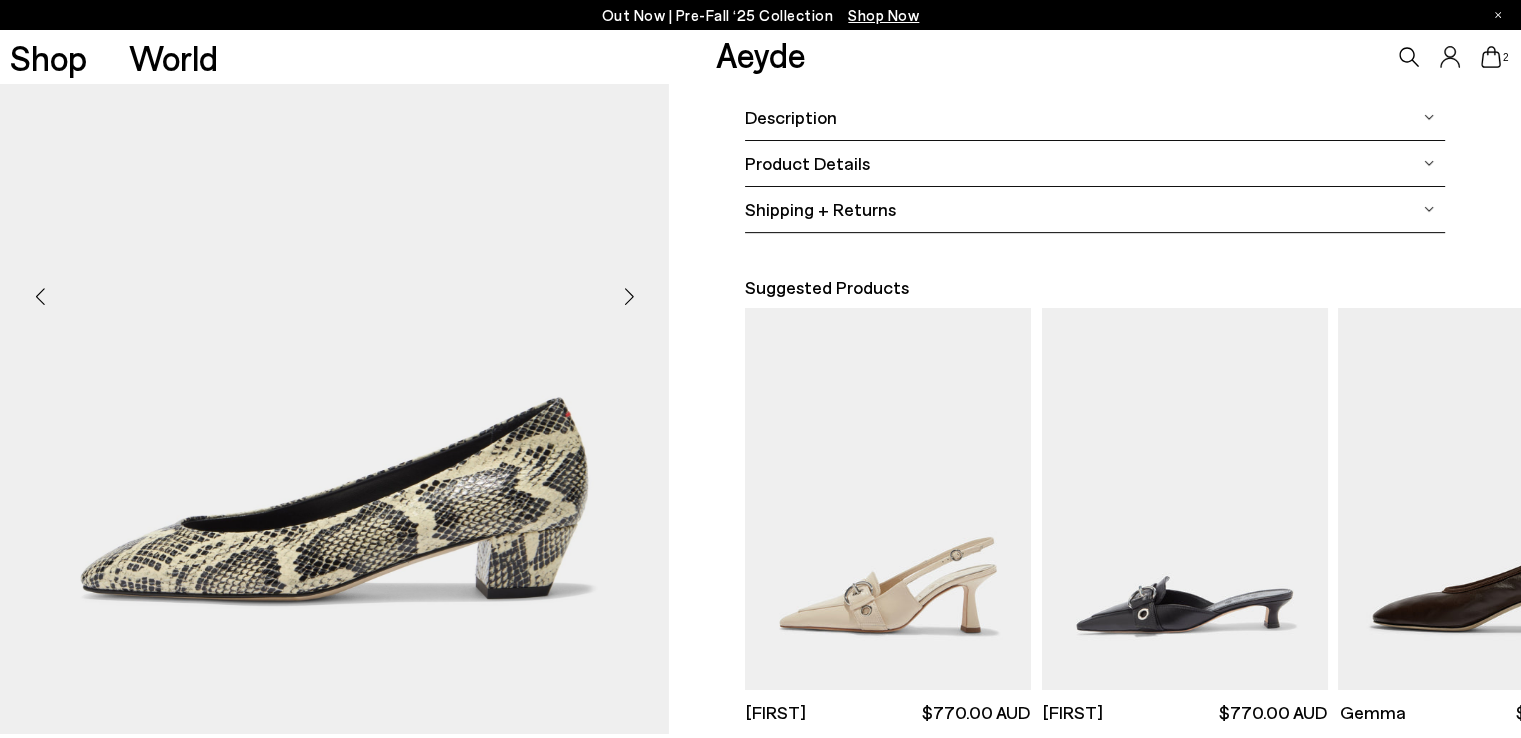 click at bounding box center (629, 297) 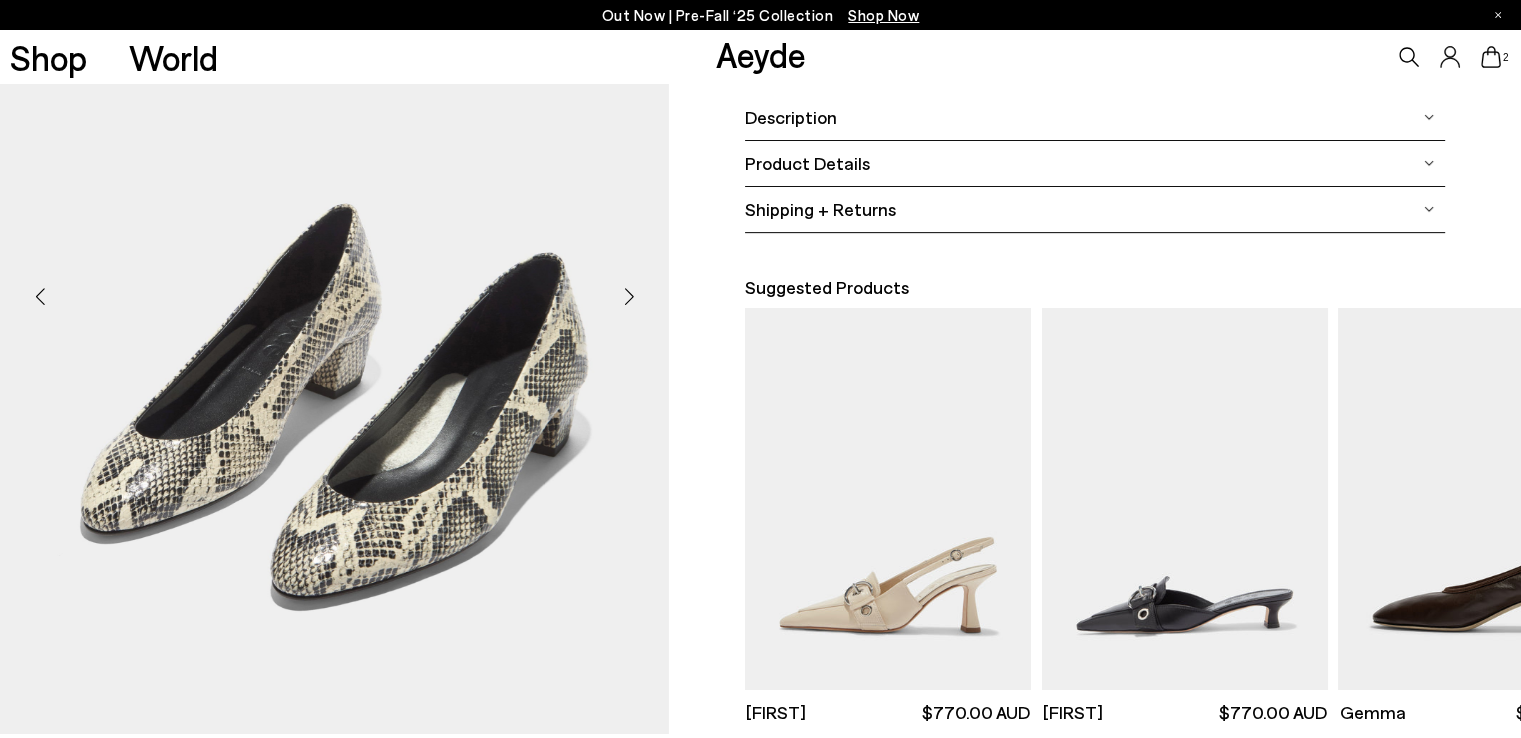 click at bounding box center [629, 297] 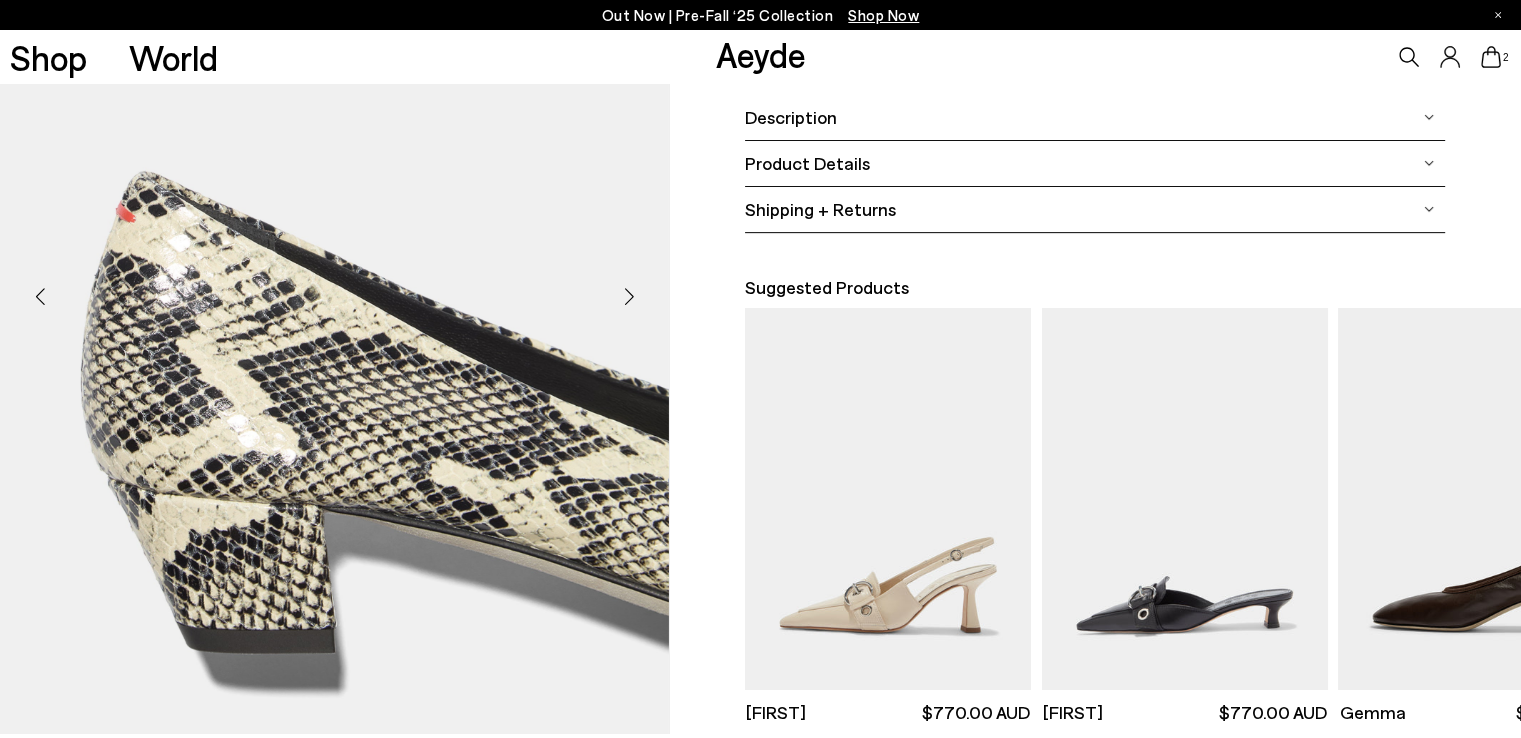 click at bounding box center (629, 297) 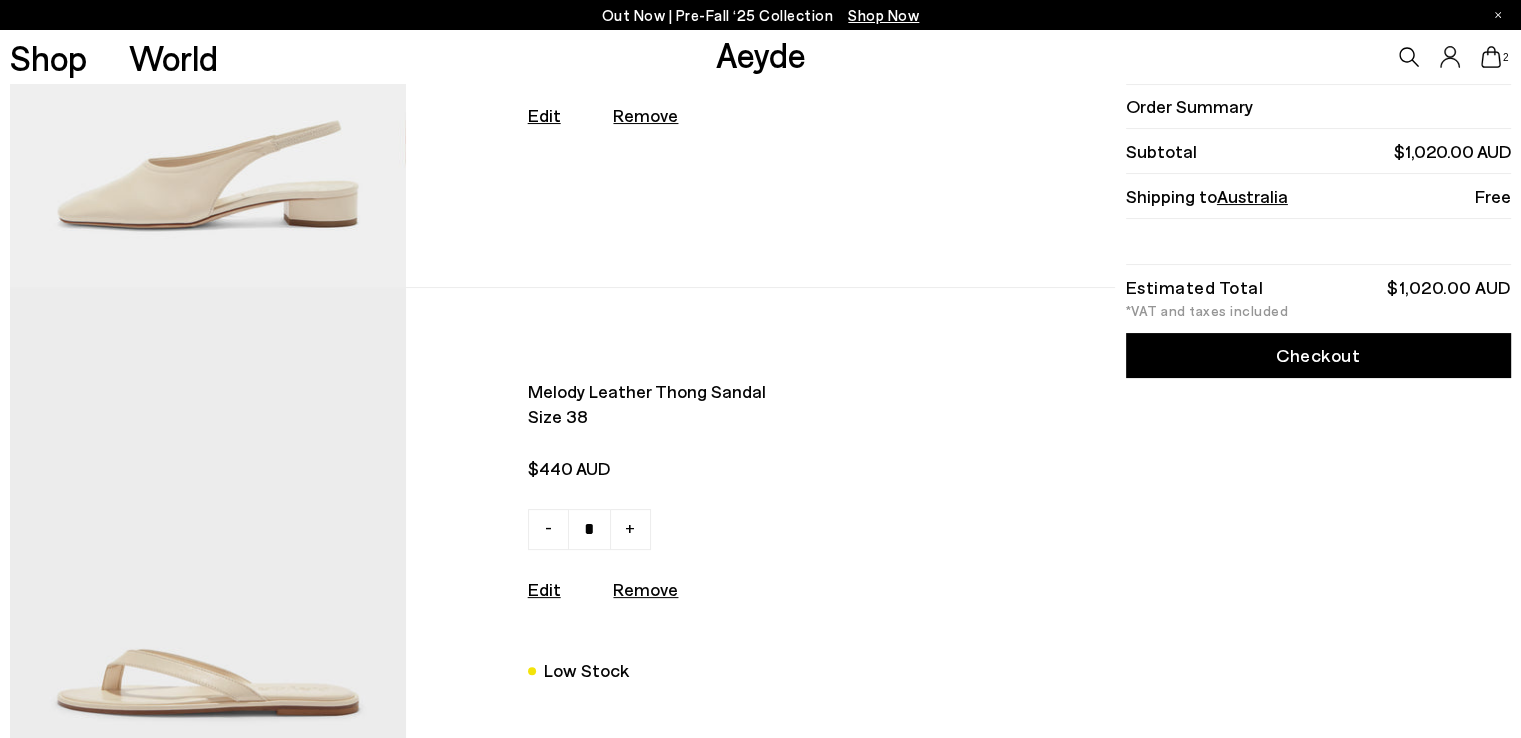 scroll, scrollTop: 241, scrollLeft: 0, axis: vertical 